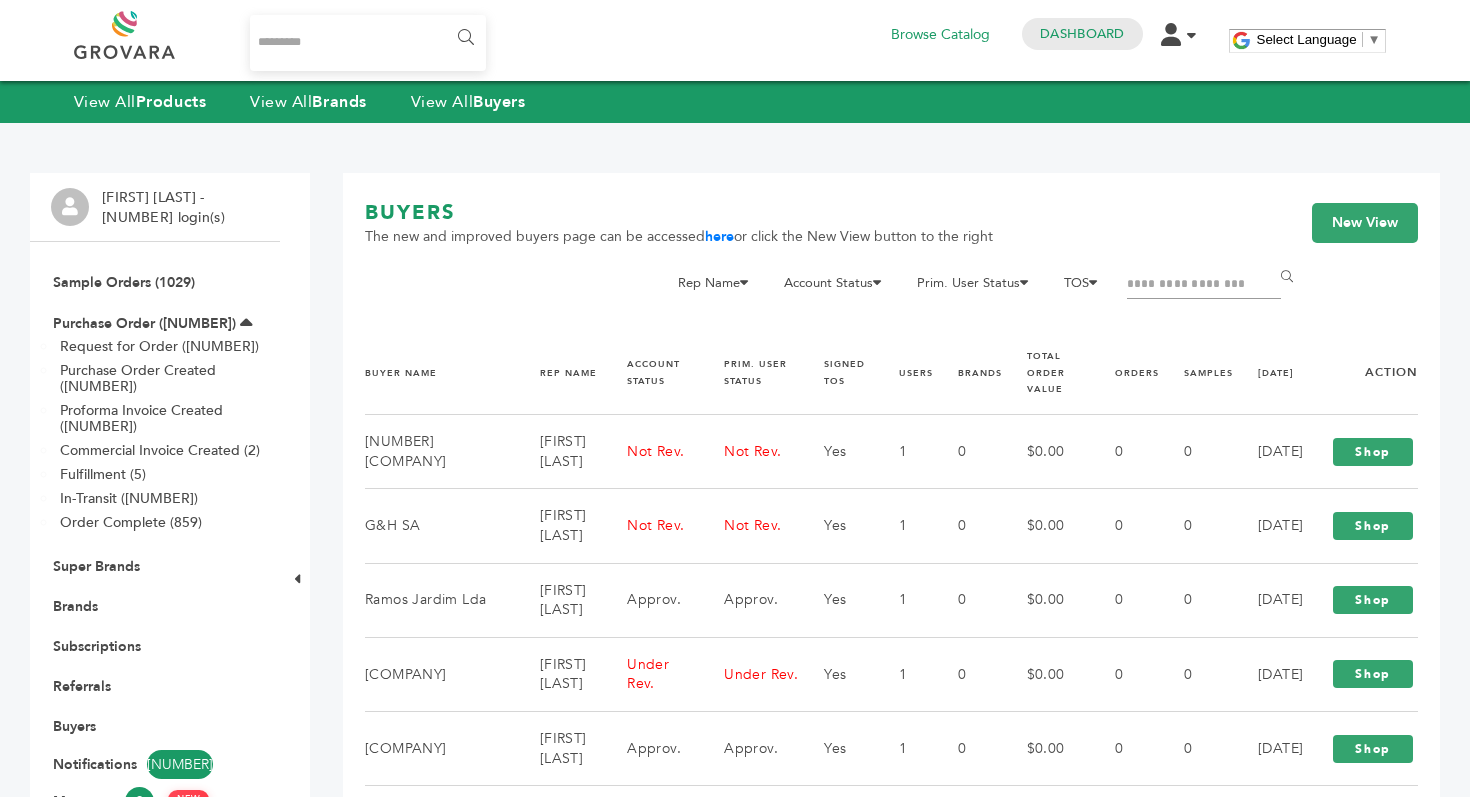 scroll, scrollTop: 444, scrollLeft: 0, axis: vertical 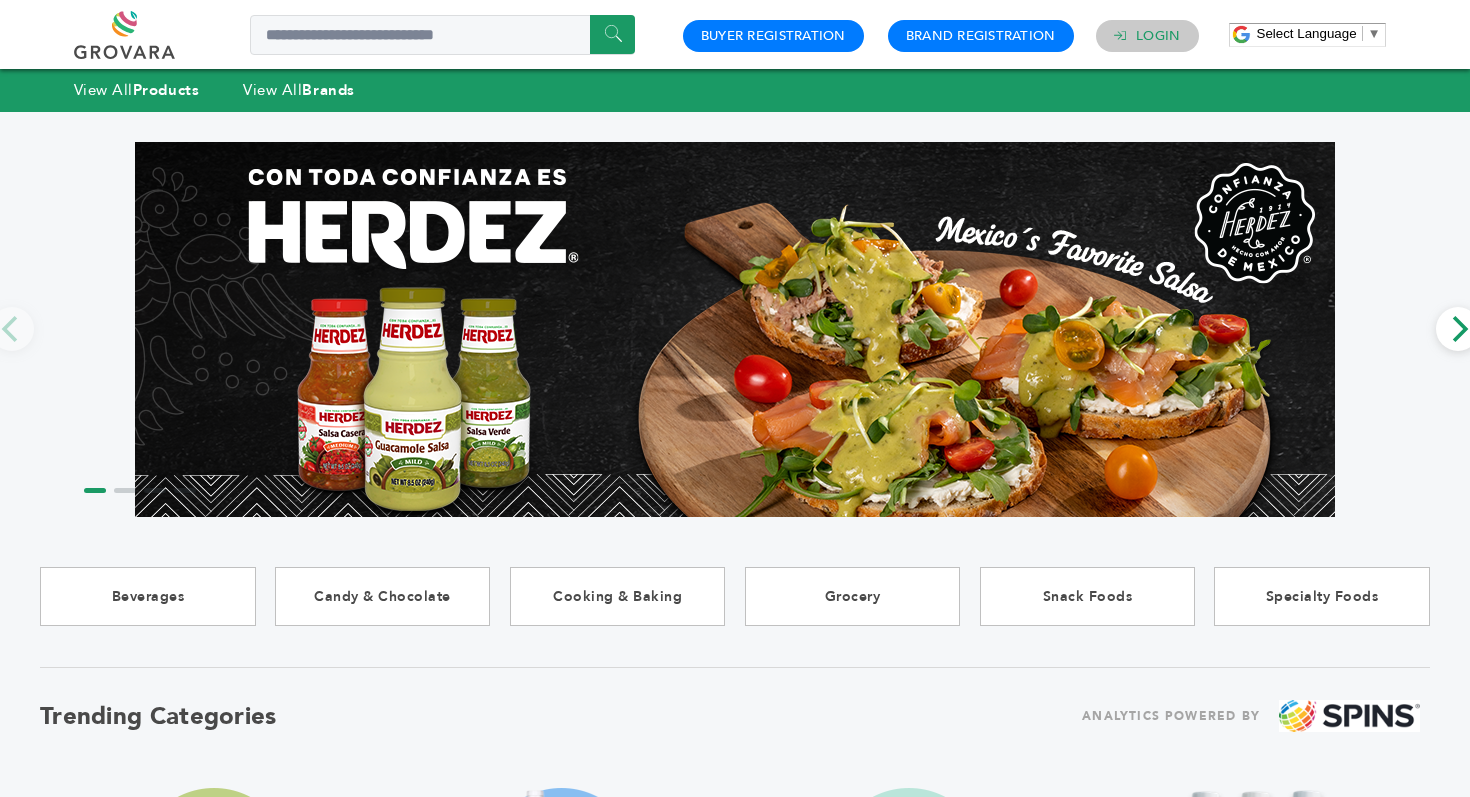 click at bounding box center [1121, 36] 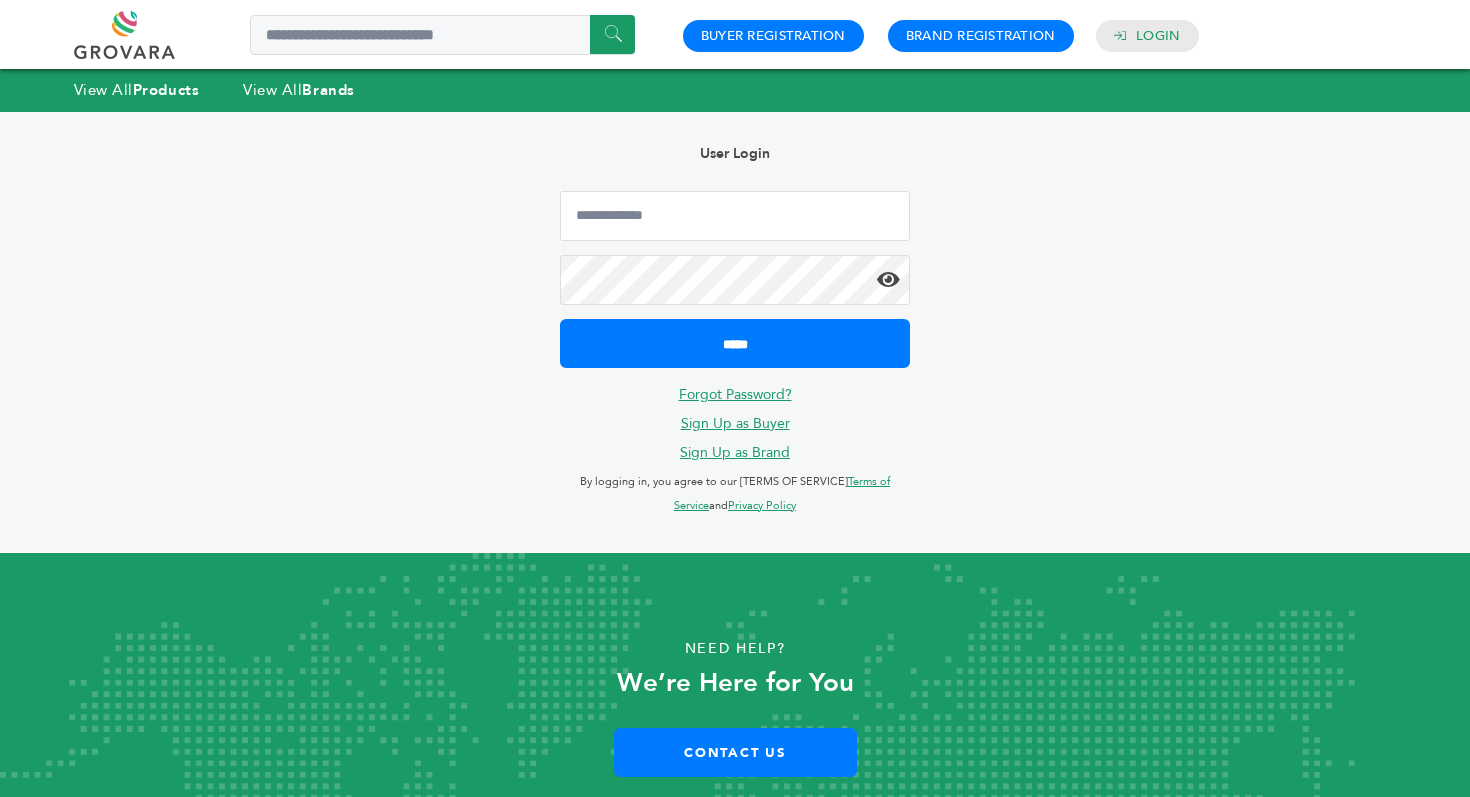 scroll, scrollTop: 0, scrollLeft: 0, axis: both 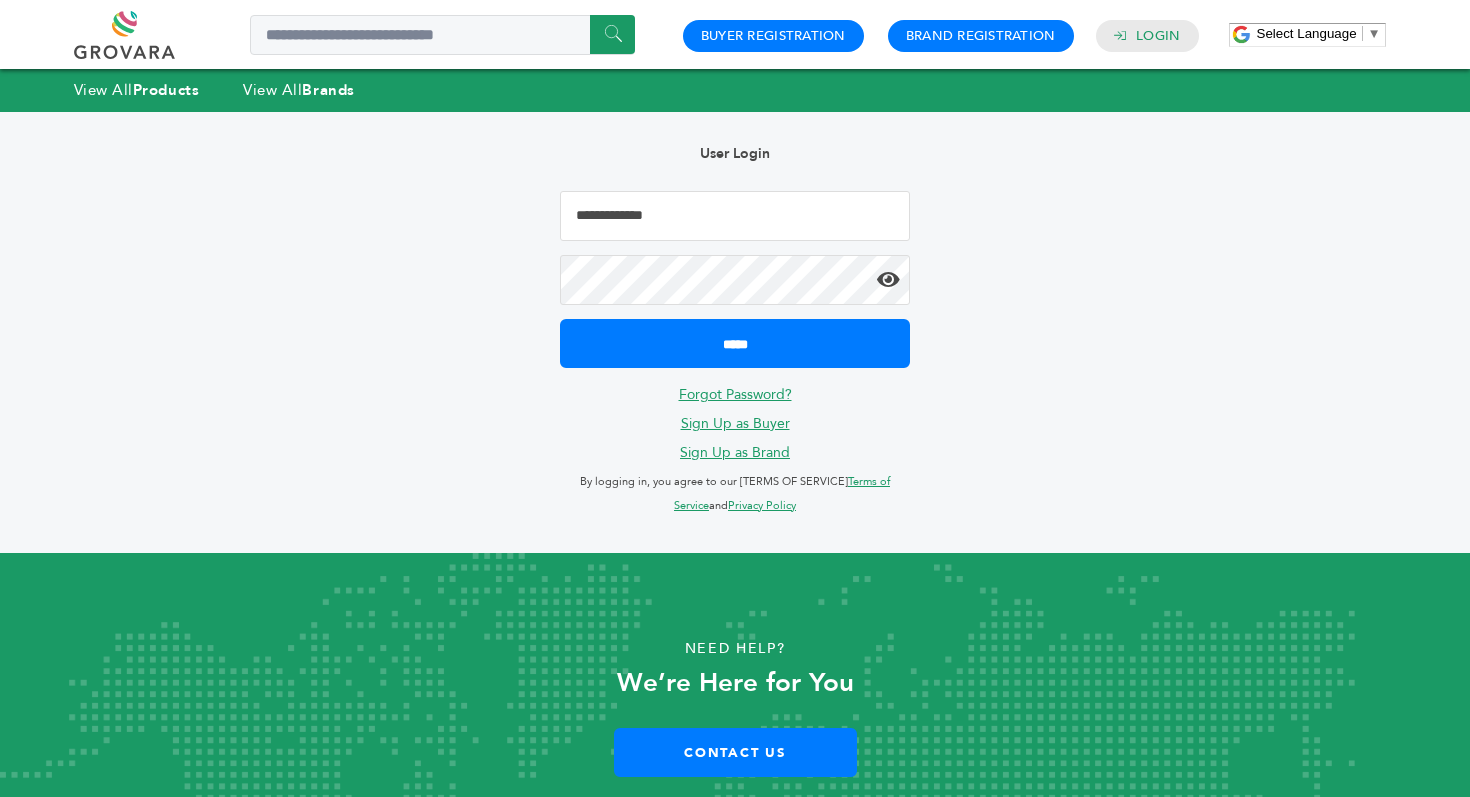 click at bounding box center (735, 216) 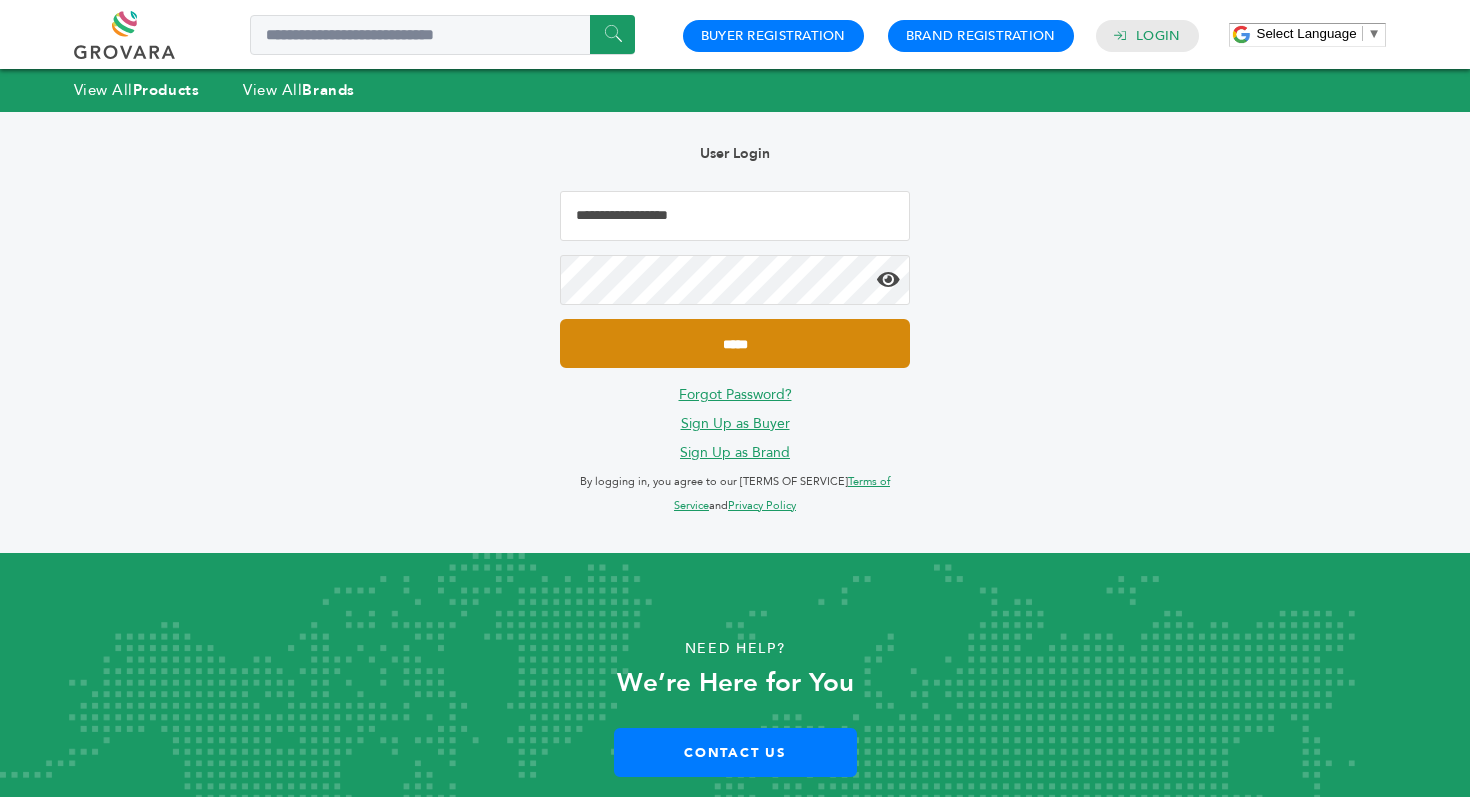 click on "*****" at bounding box center (735, 343) 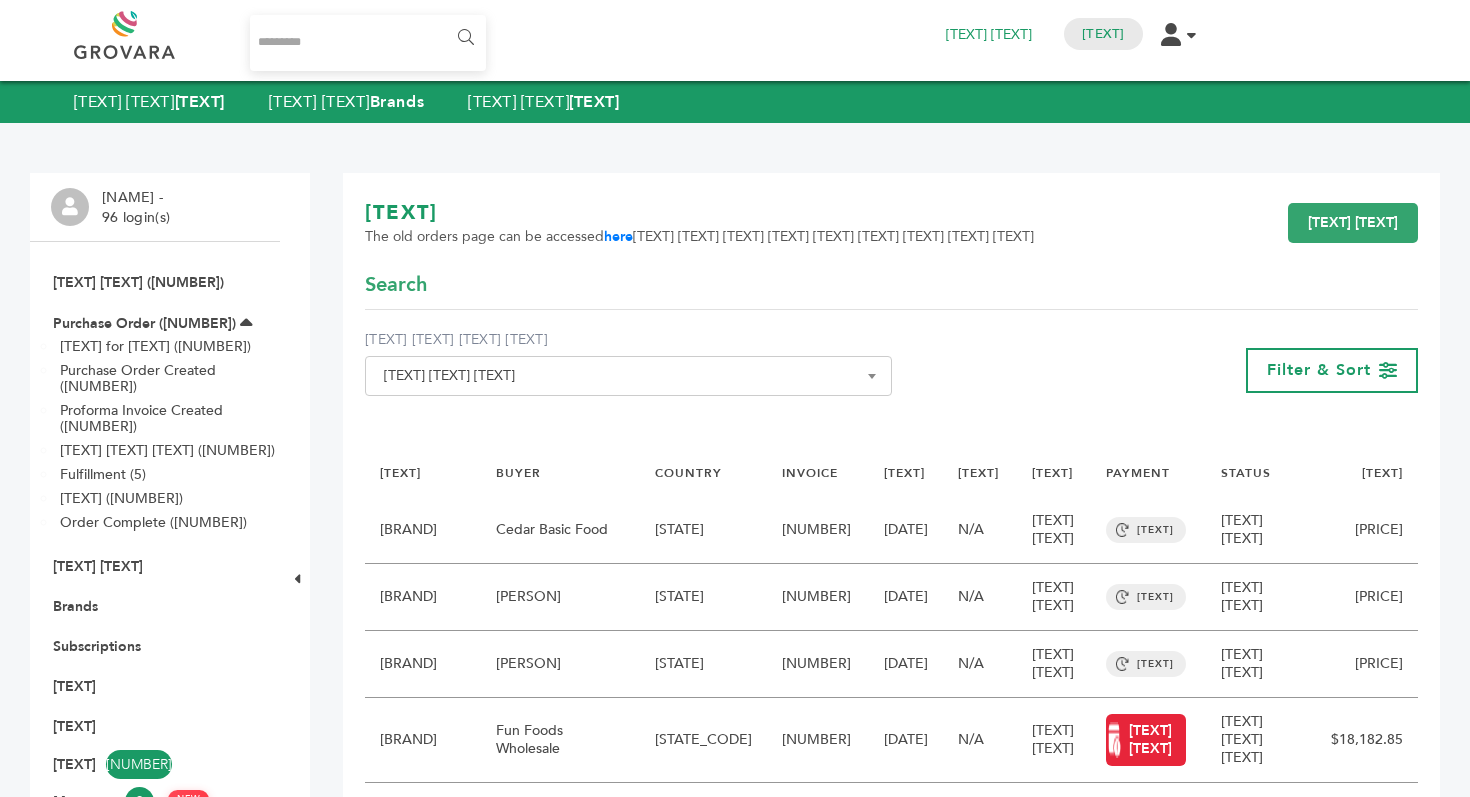 scroll, scrollTop: 0, scrollLeft: 0, axis: both 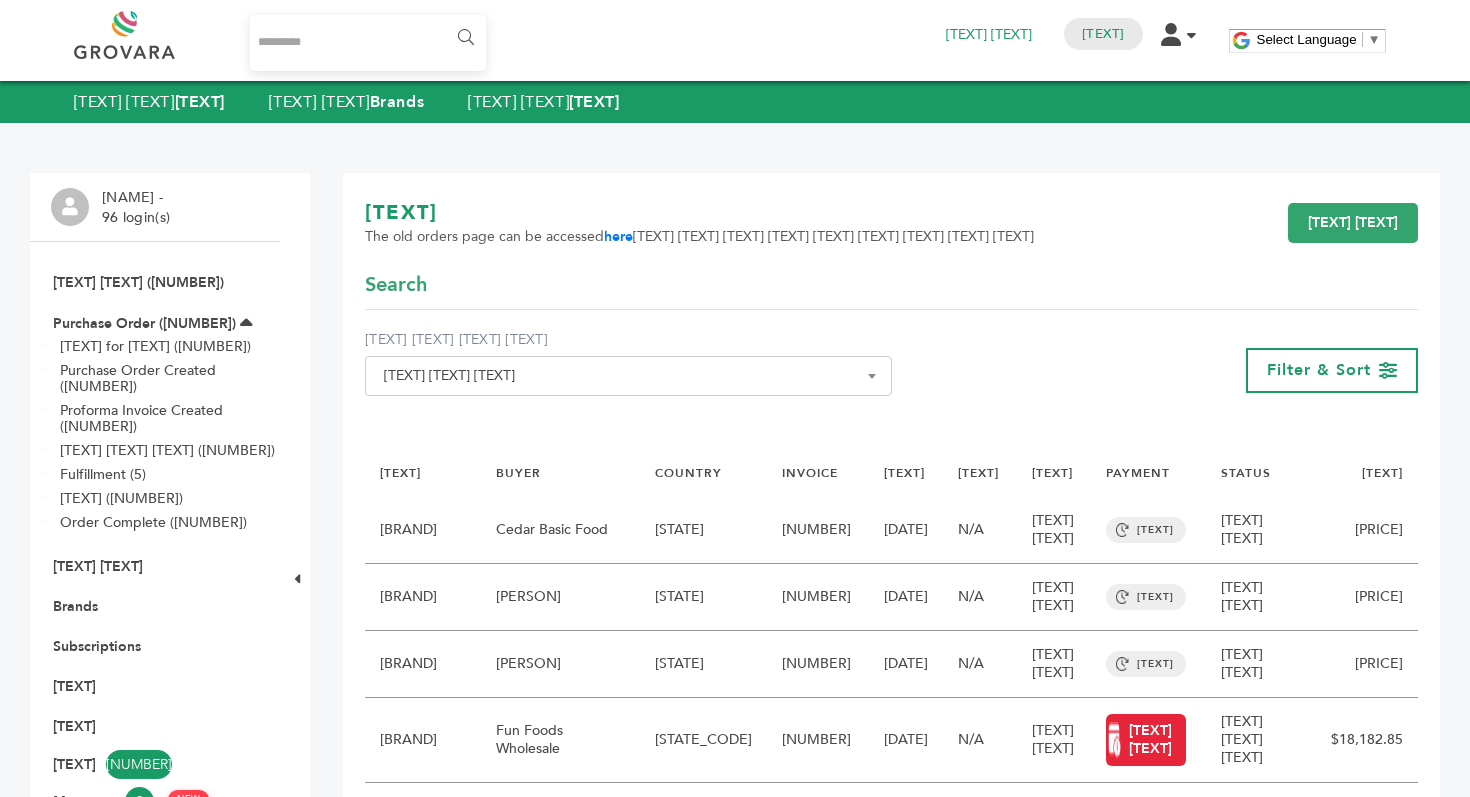 click at bounding box center [368, 43] 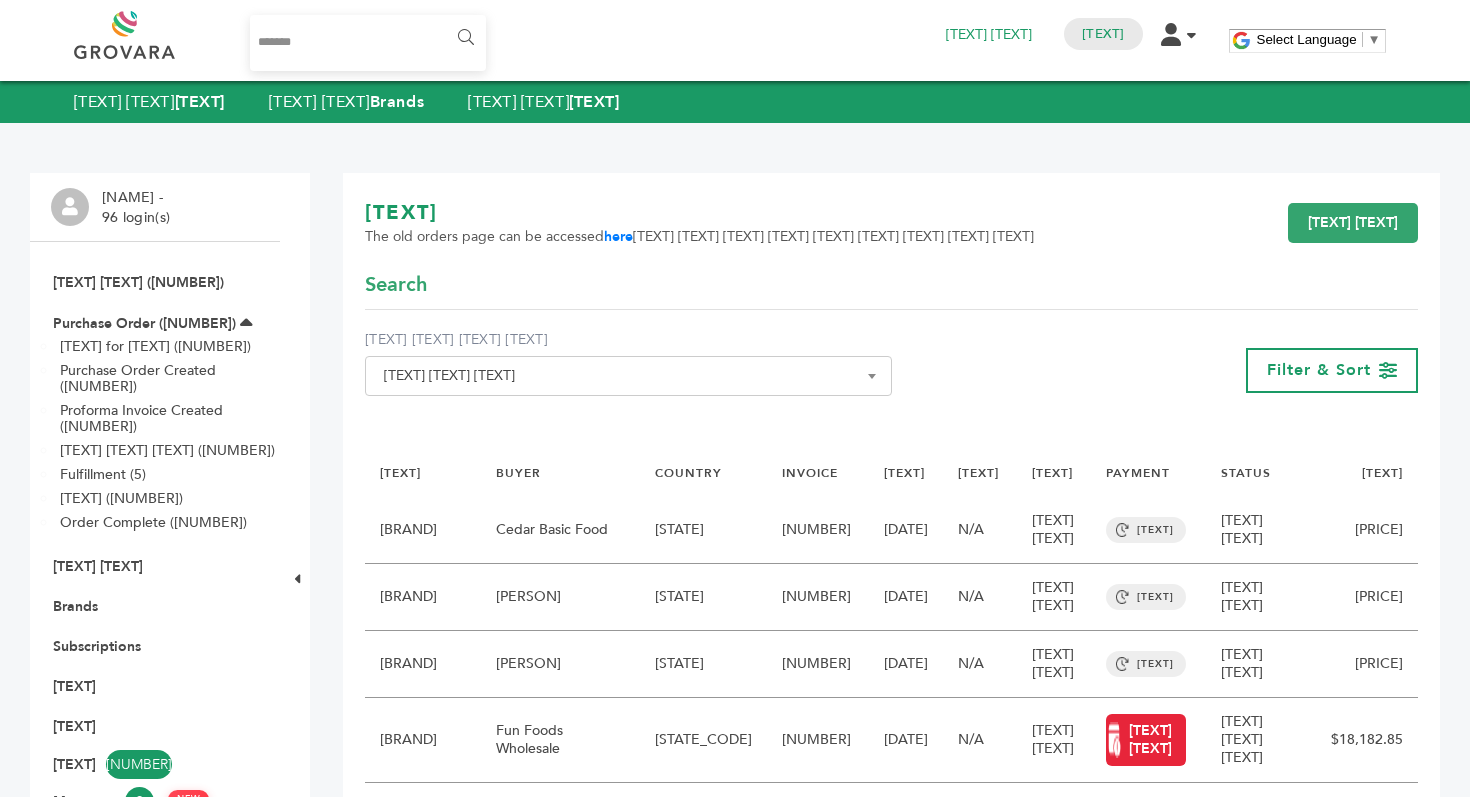 type on "*******" 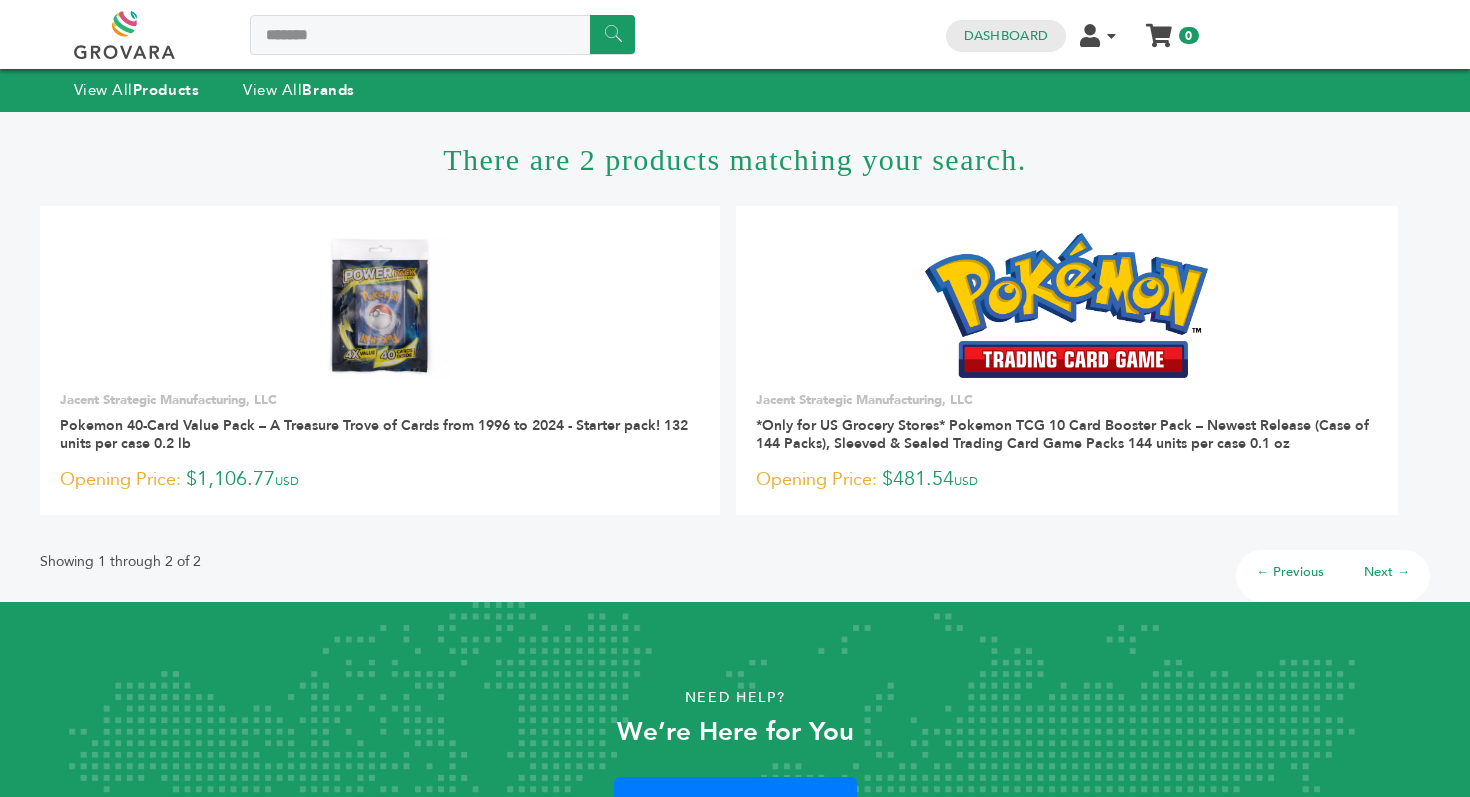 scroll, scrollTop: 0, scrollLeft: 0, axis: both 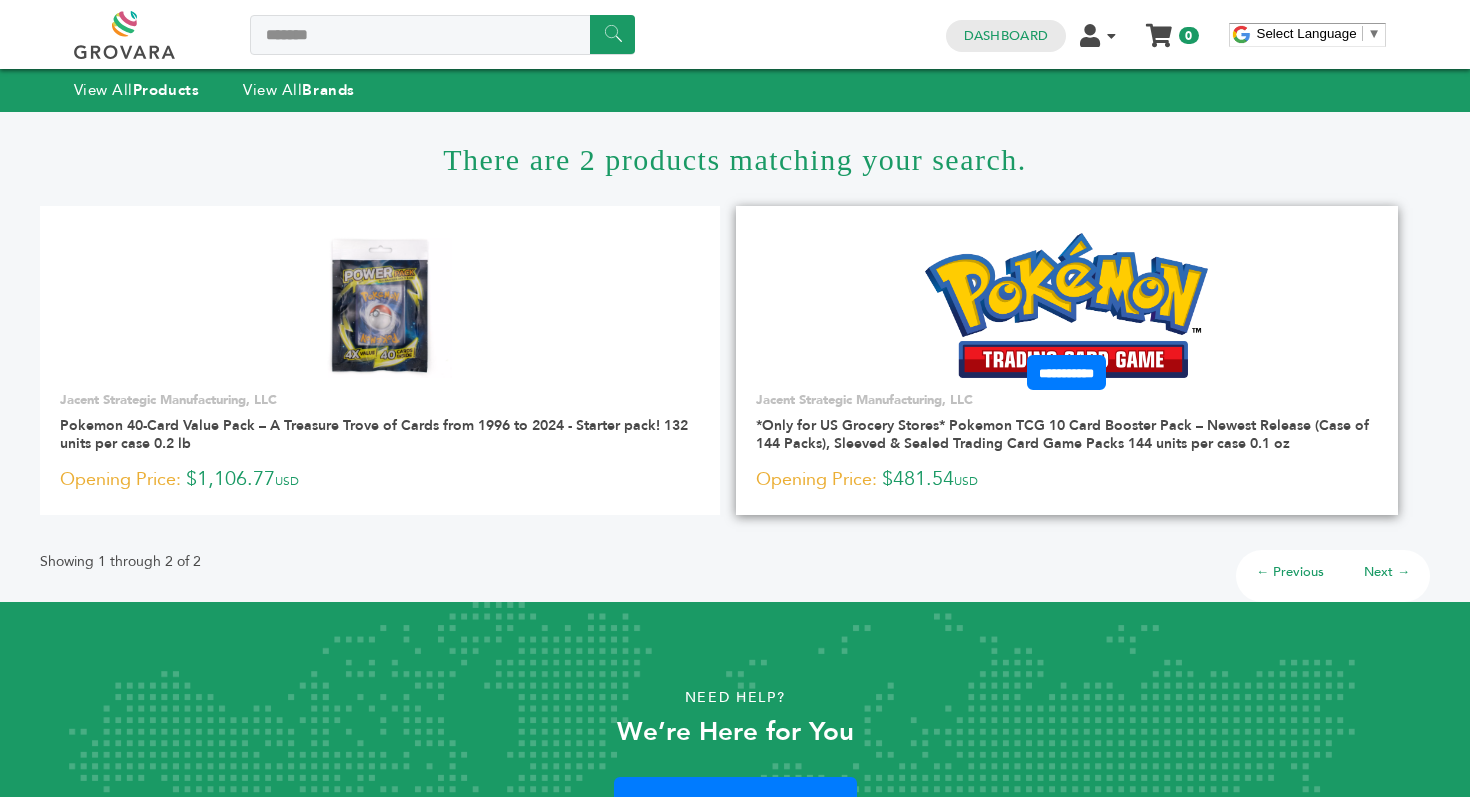 click at bounding box center [1067, 306] 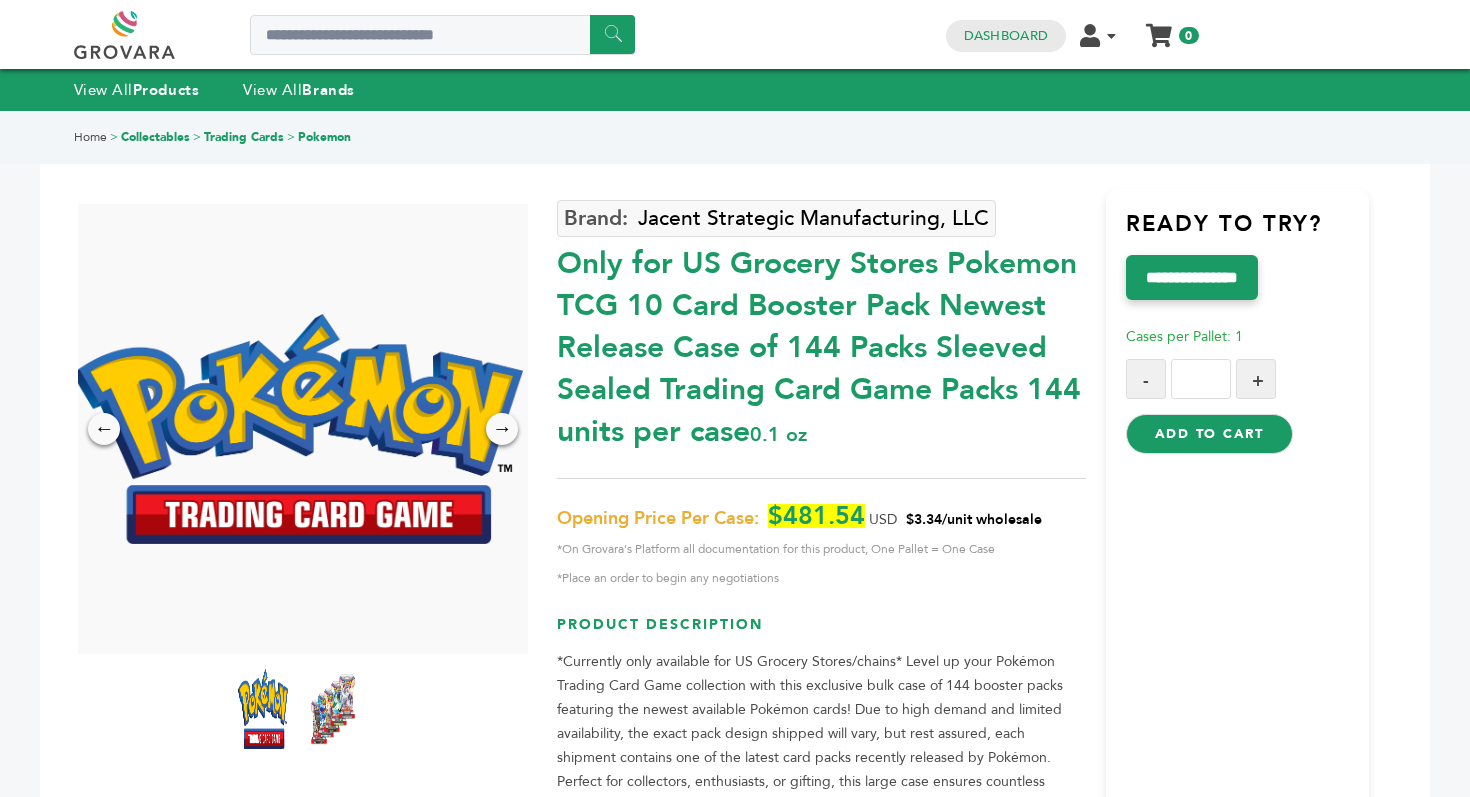 scroll, scrollTop: 0, scrollLeft: 0, axis: both 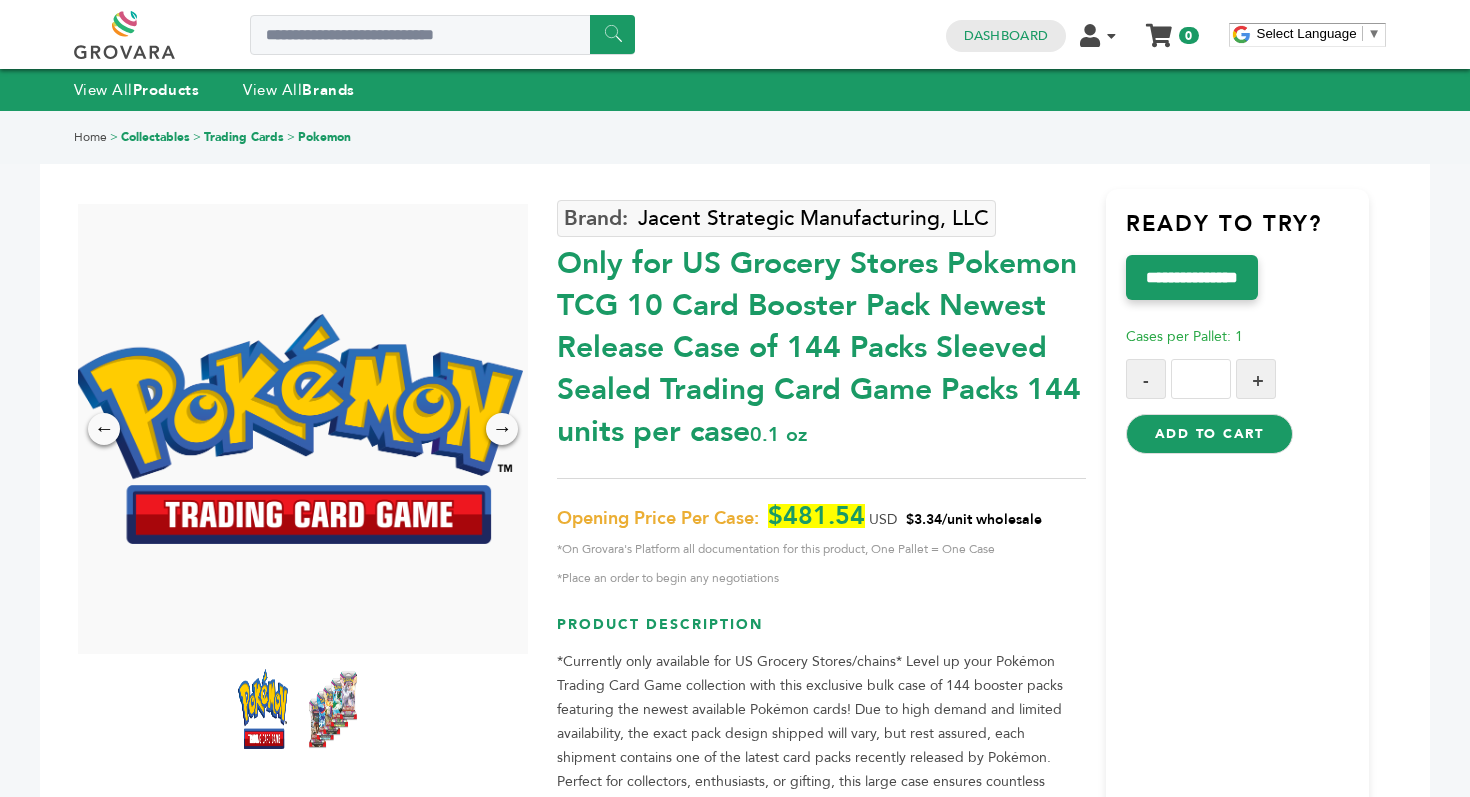 click at bounding box center [333, 709] 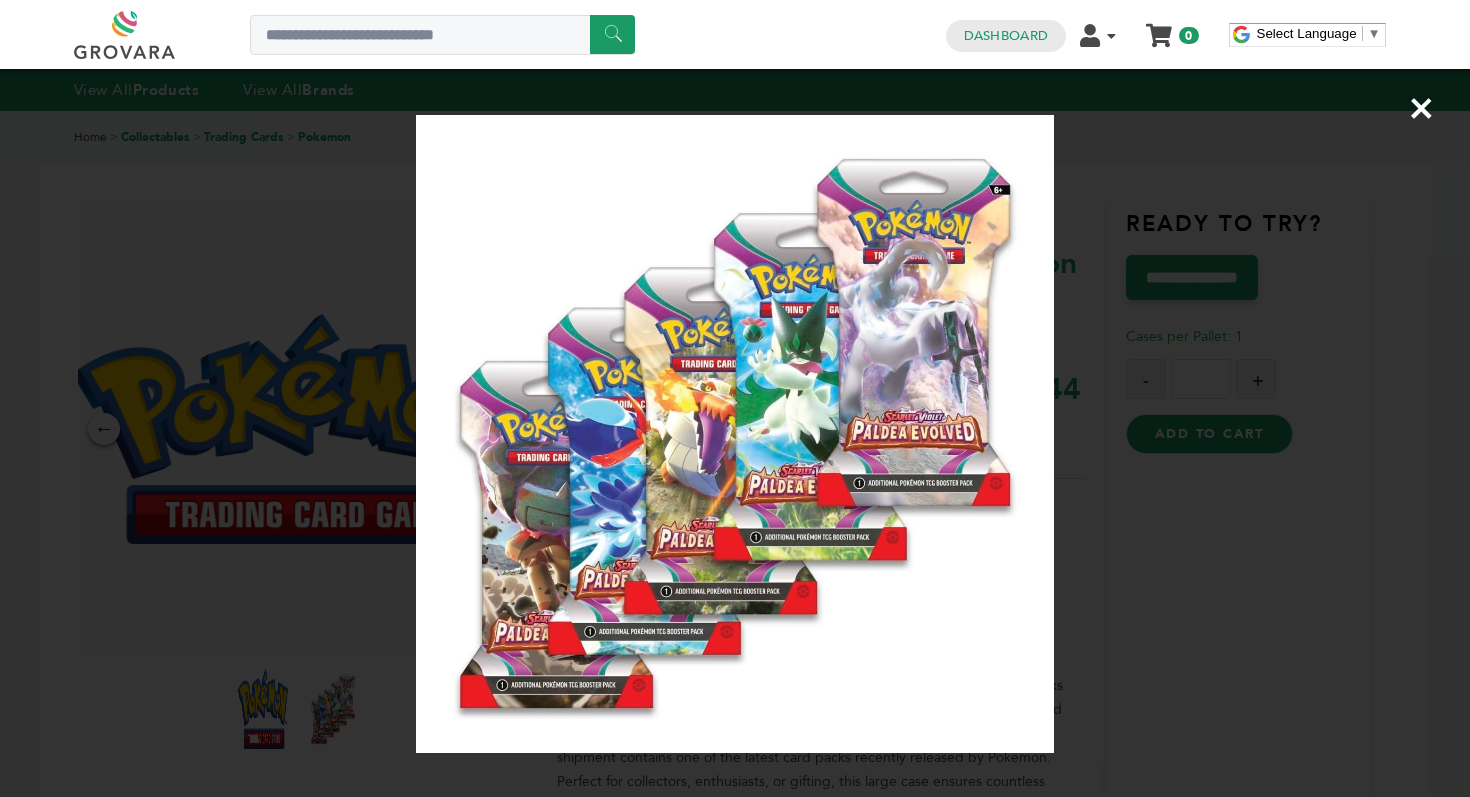 click on "×" at bounding box center (1421, 108) 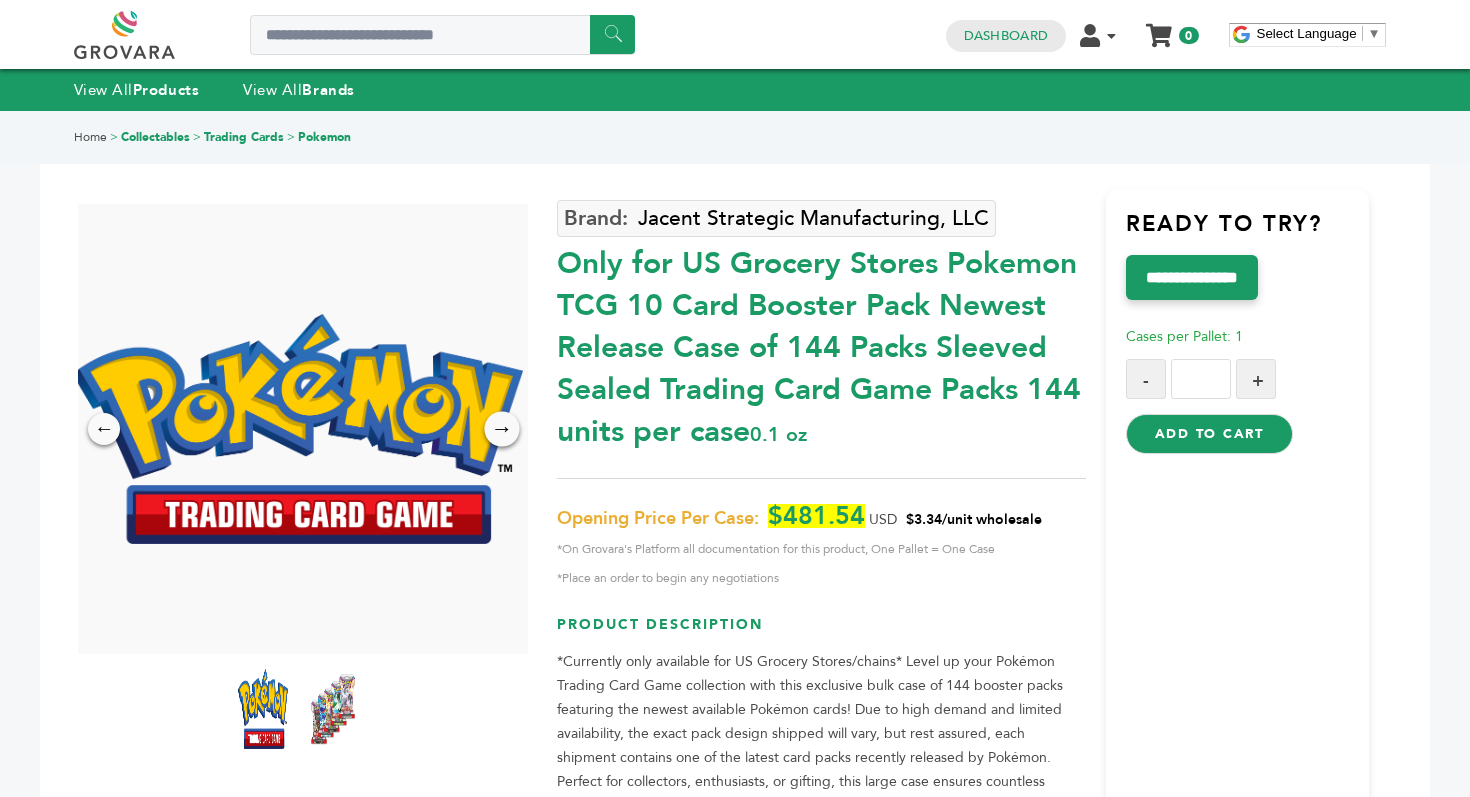 click on "→" at bounding box center [502, 428] 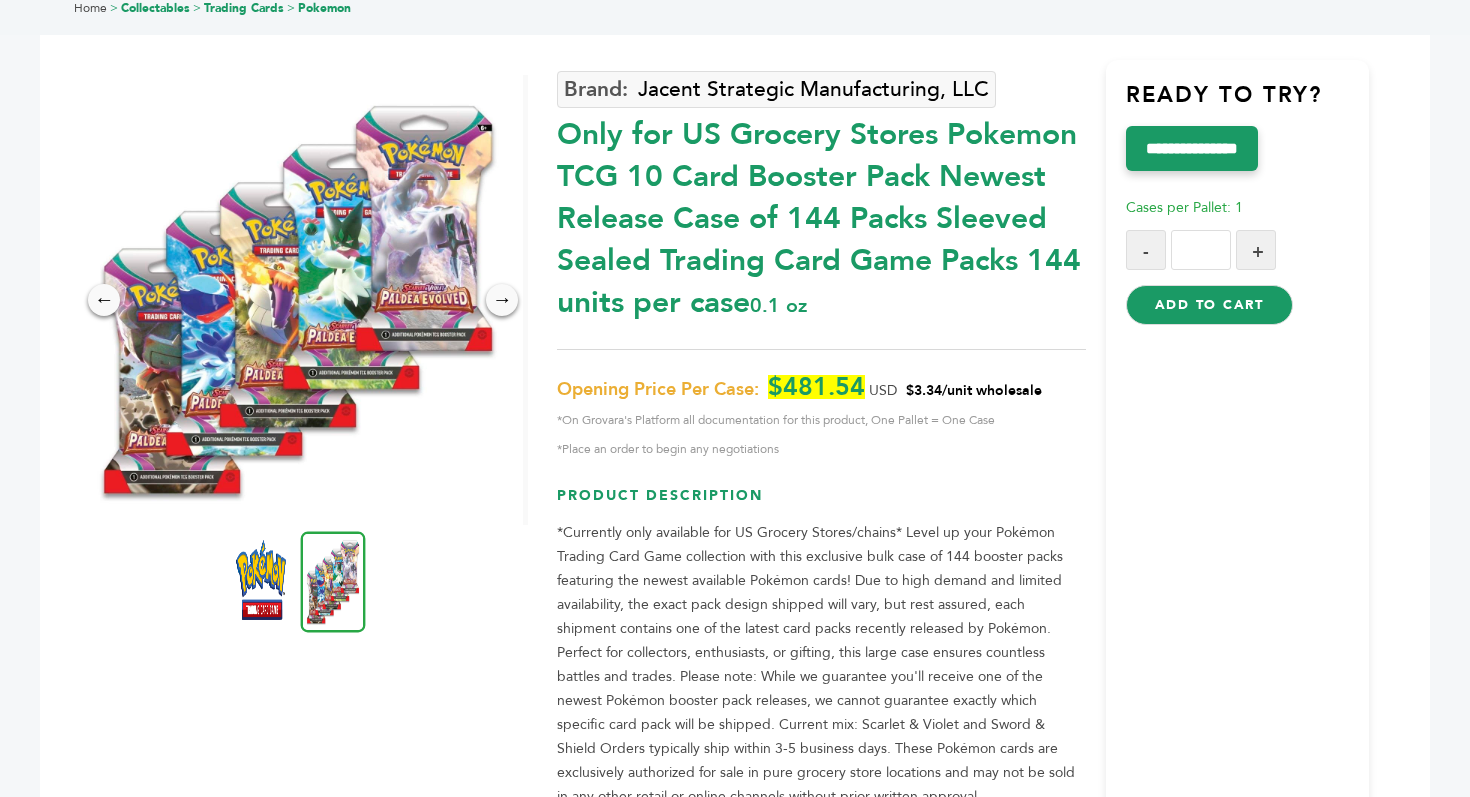 scroll, scrollTop: 143, scrollLeft: 0, axis: vertical 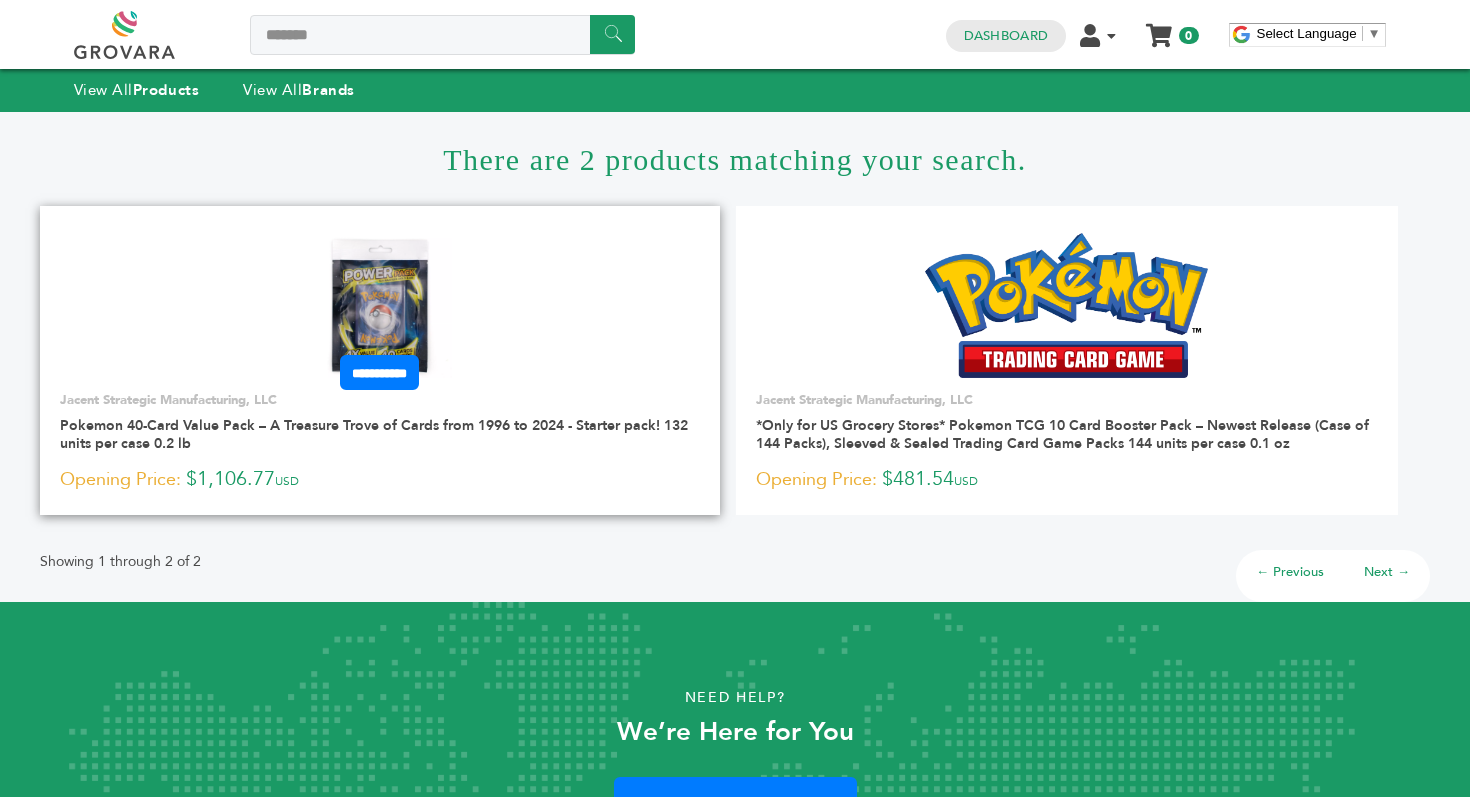 click at bounding box center (380, 305) 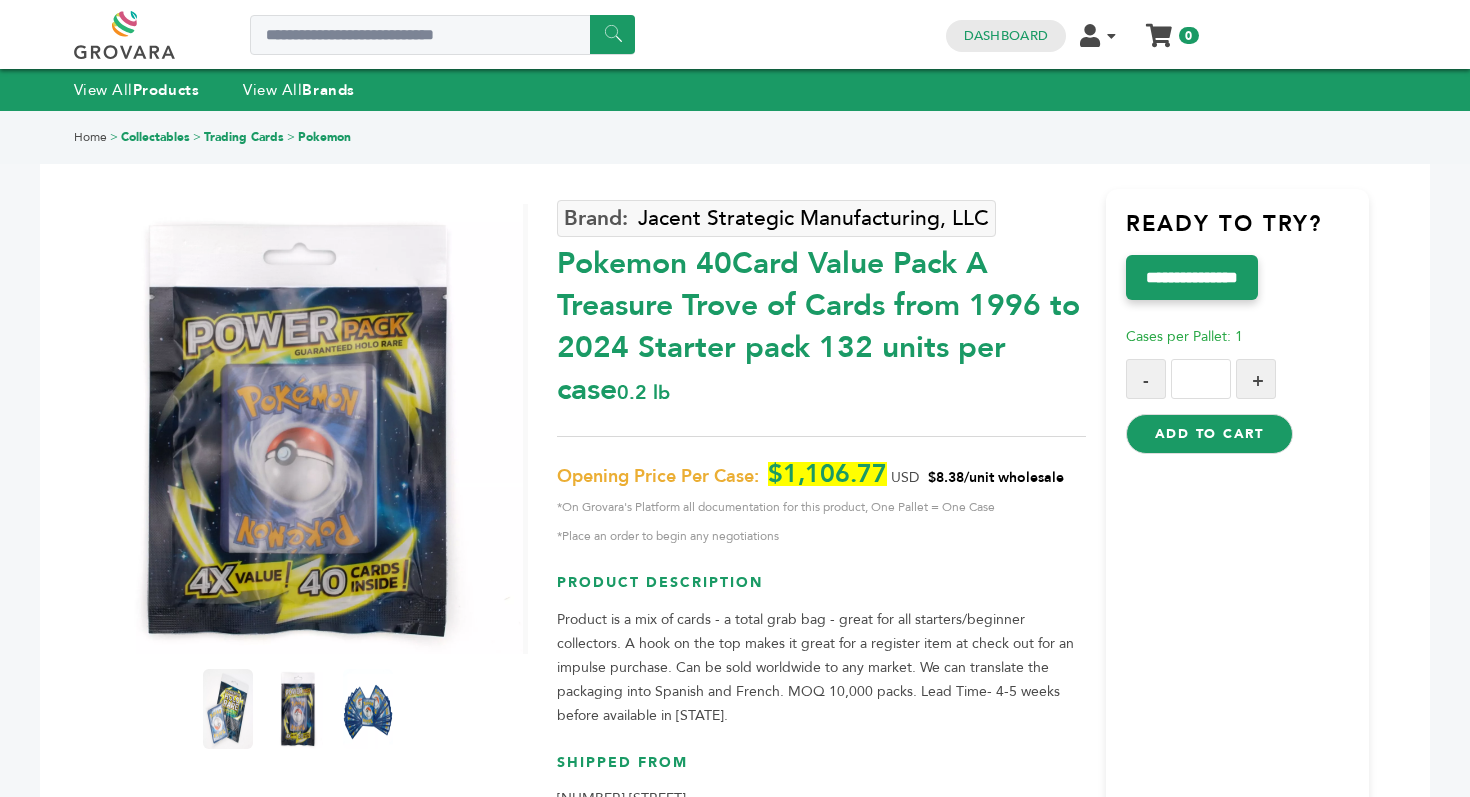 scroll, scrollTop: 0, scrollLeft: 0, axis: both 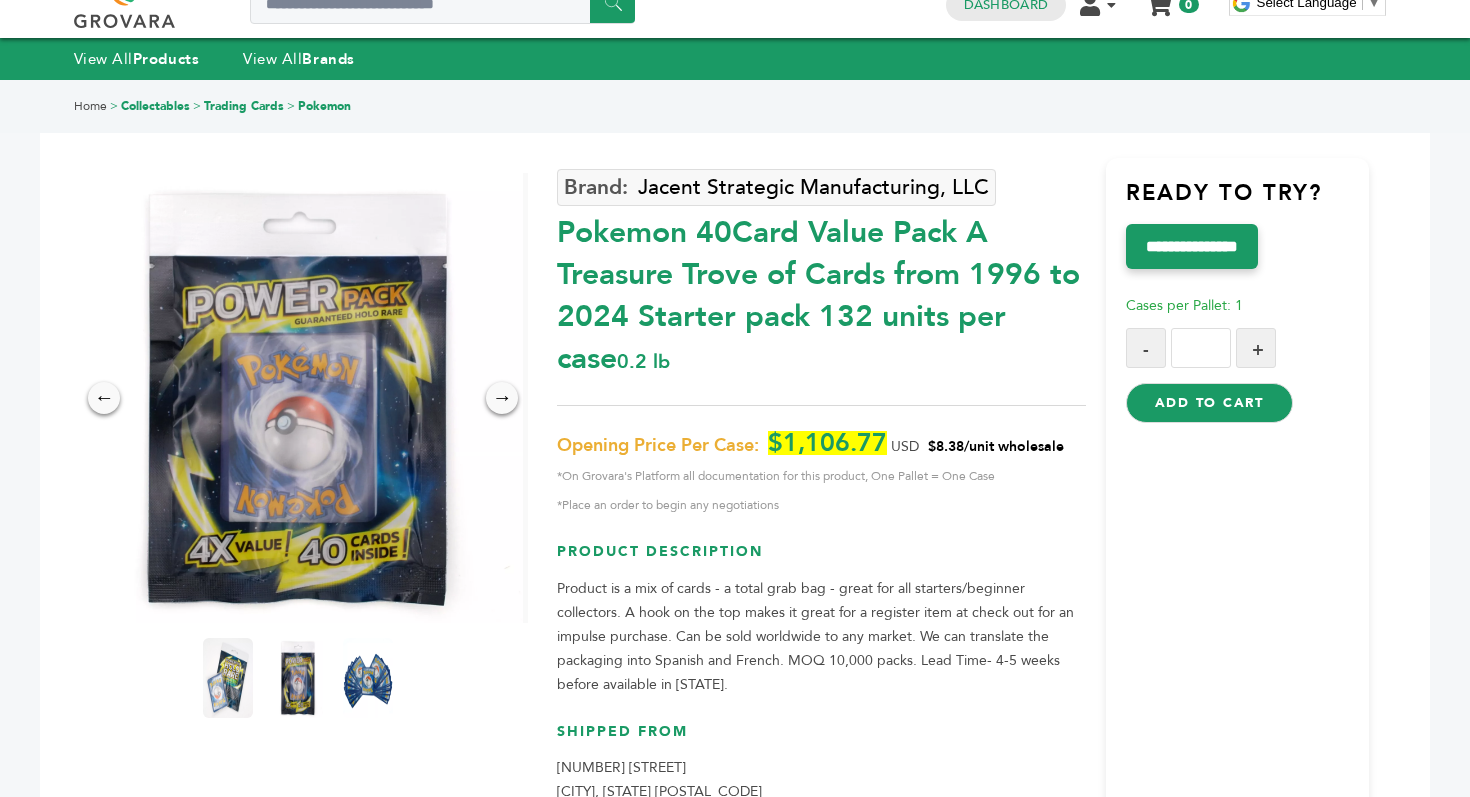 drag, startPoint x: 940, startPoint y: 444, endPoint x: 969, endPoint y: 446, distance: 29.068884 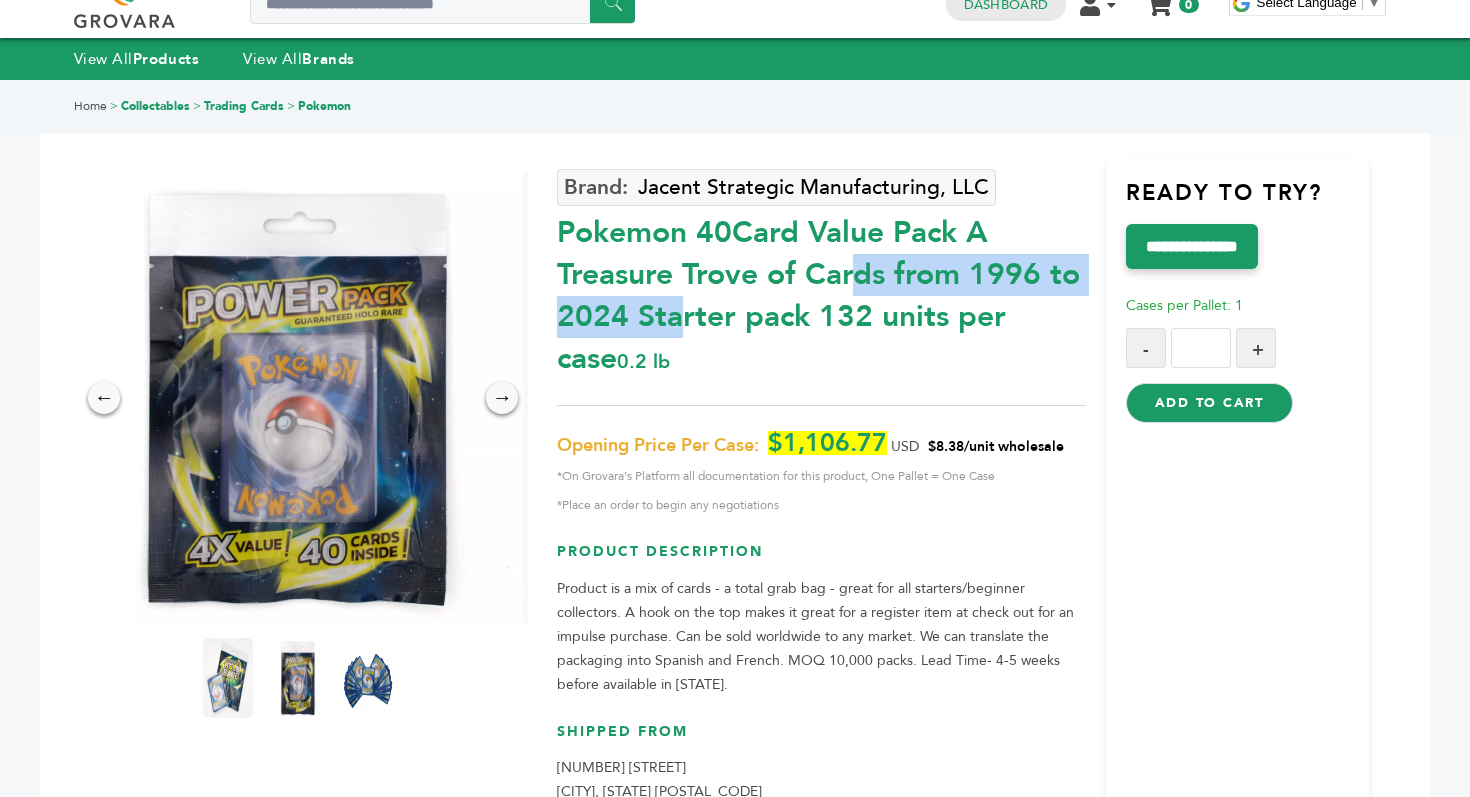 drag, startPoint x: 560, startPoint y: 229, endPoint x: 960, endPoint y: 231, distance: 400.005 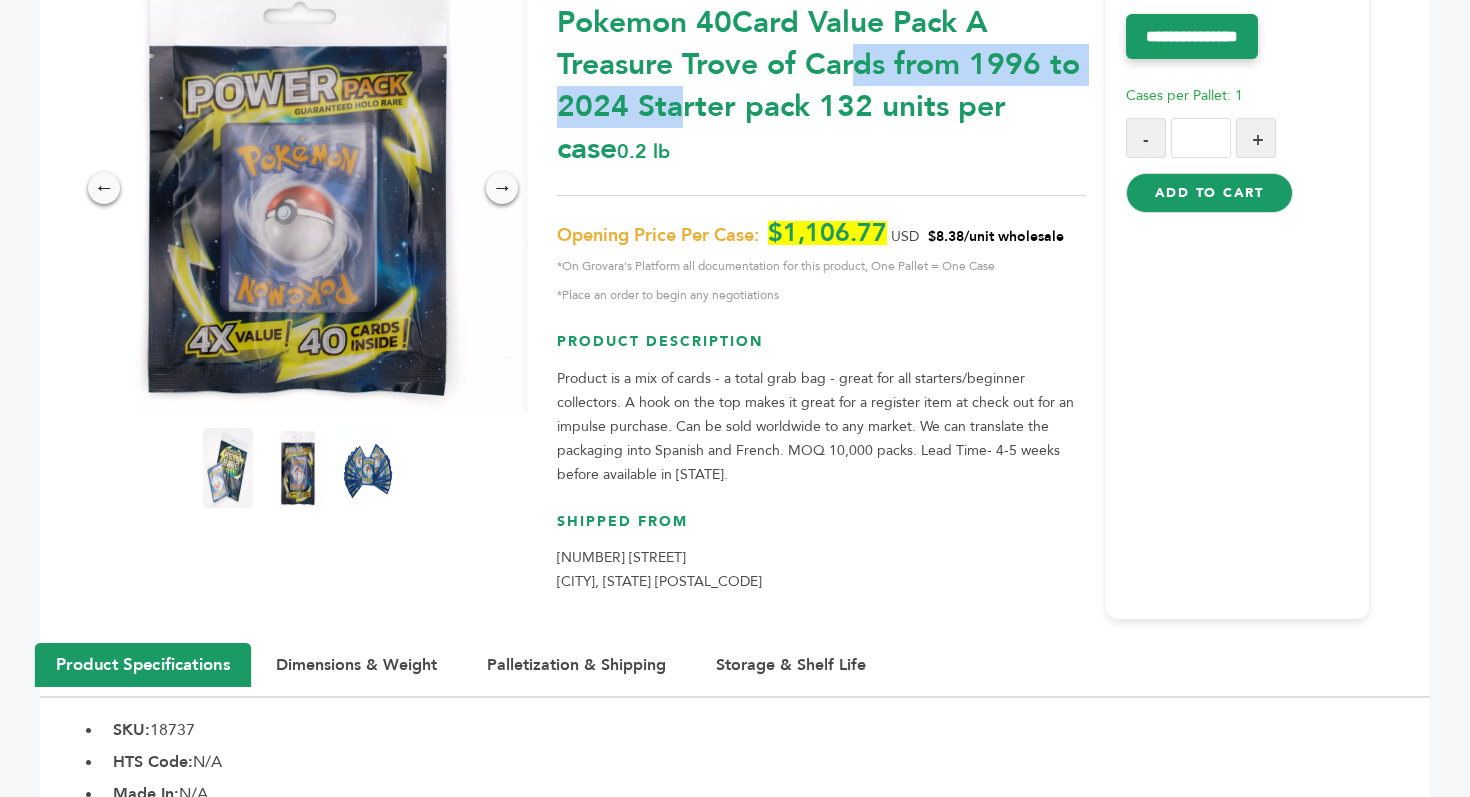 scroll, scrollTop: 227, scrollLeft: 0, axis: vertical 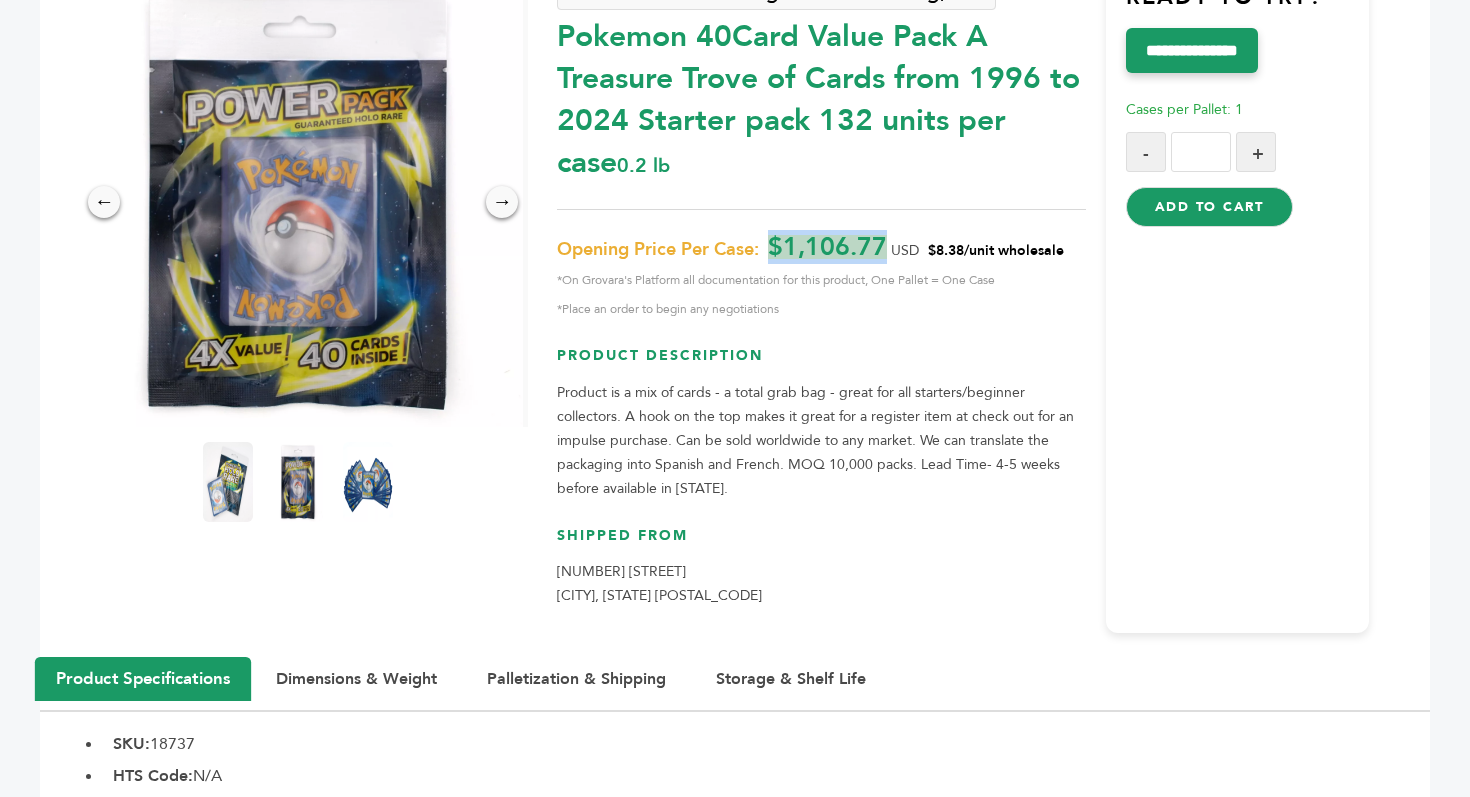 drag, startPoint x: 774, startPoint y: 247, endPoint x: 886, endPoint y: 240, distance: 112.21854 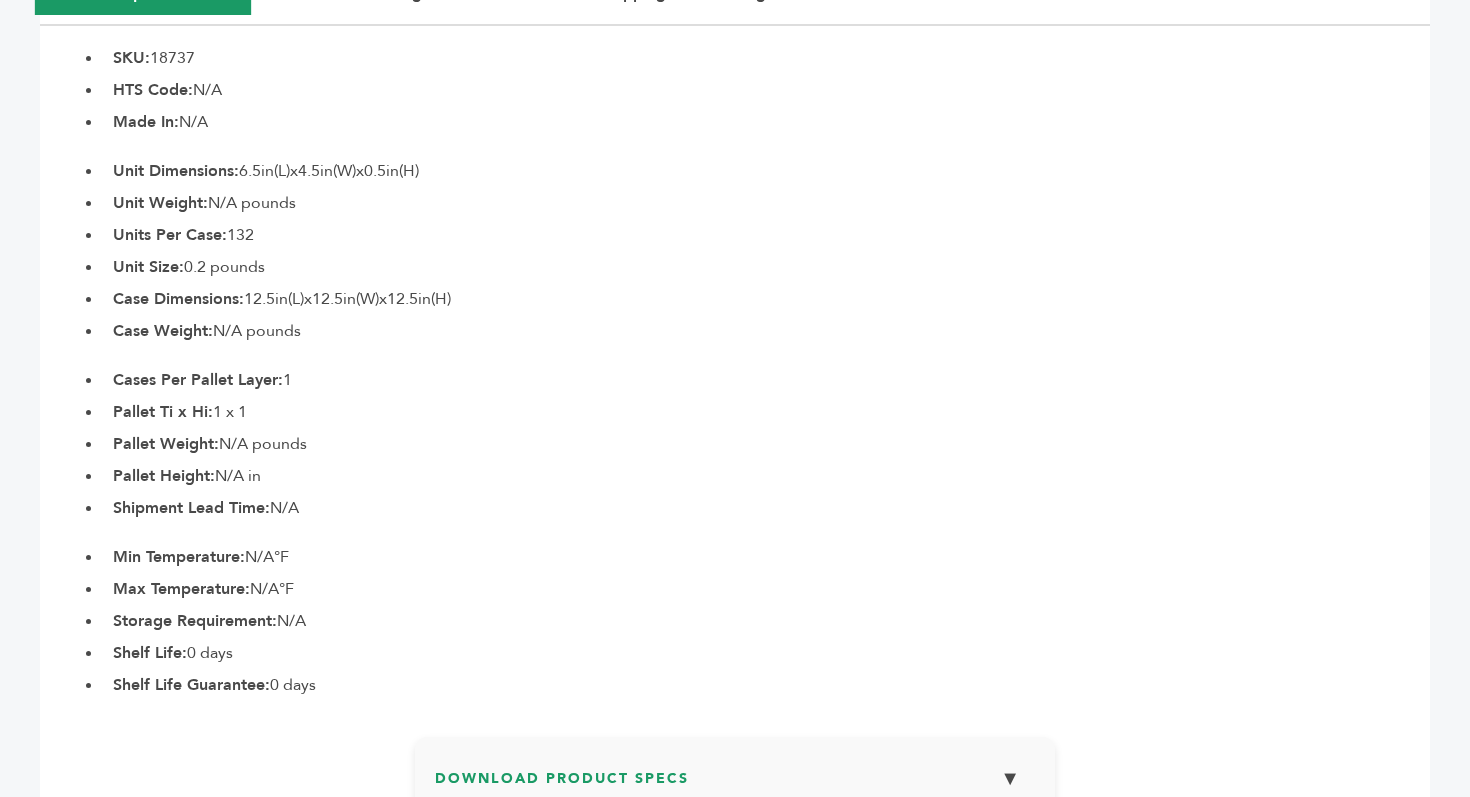 scroll, scrollTop: 0, scrollLeft: 0, axis: both 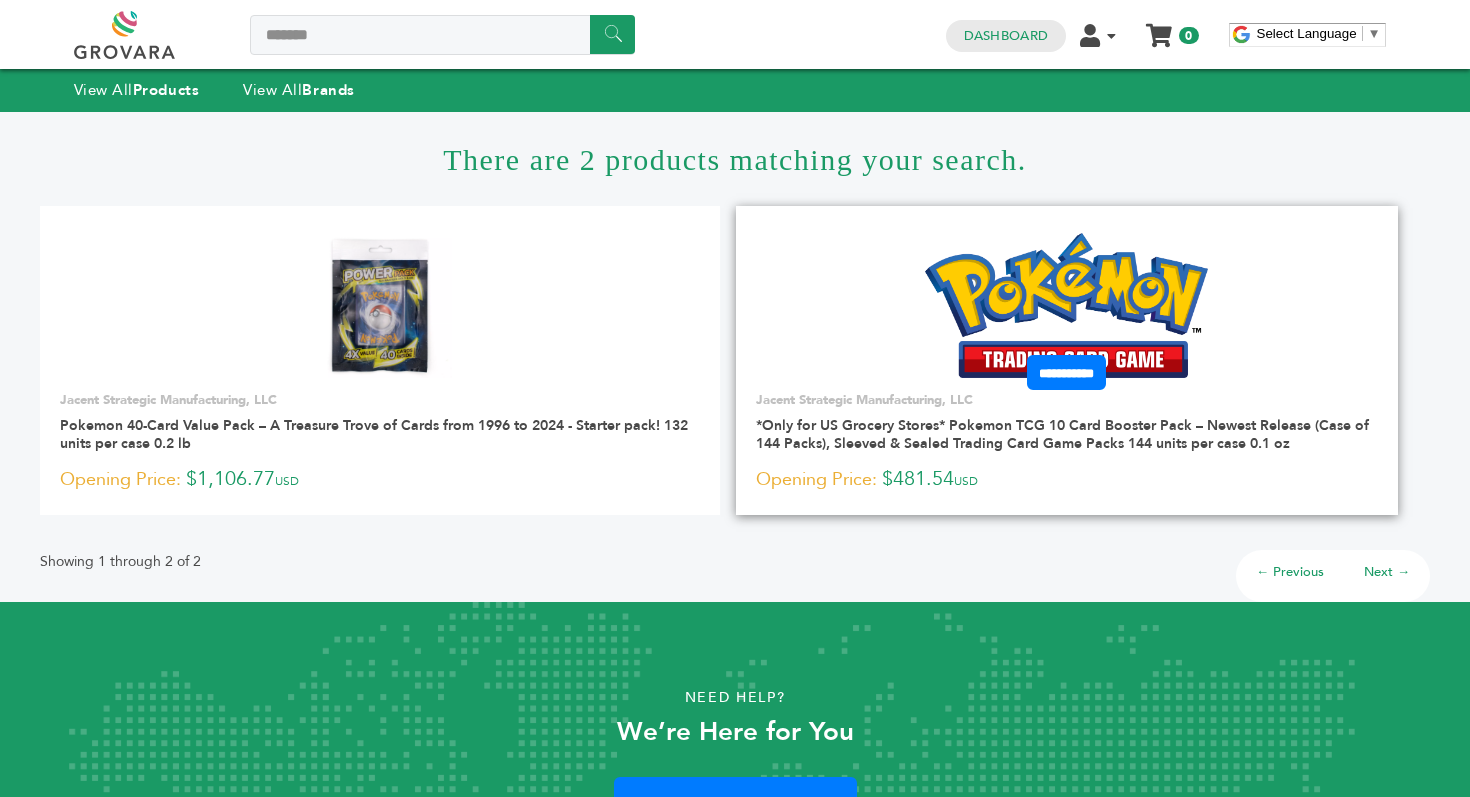 click at bounding box center (1067, 306) 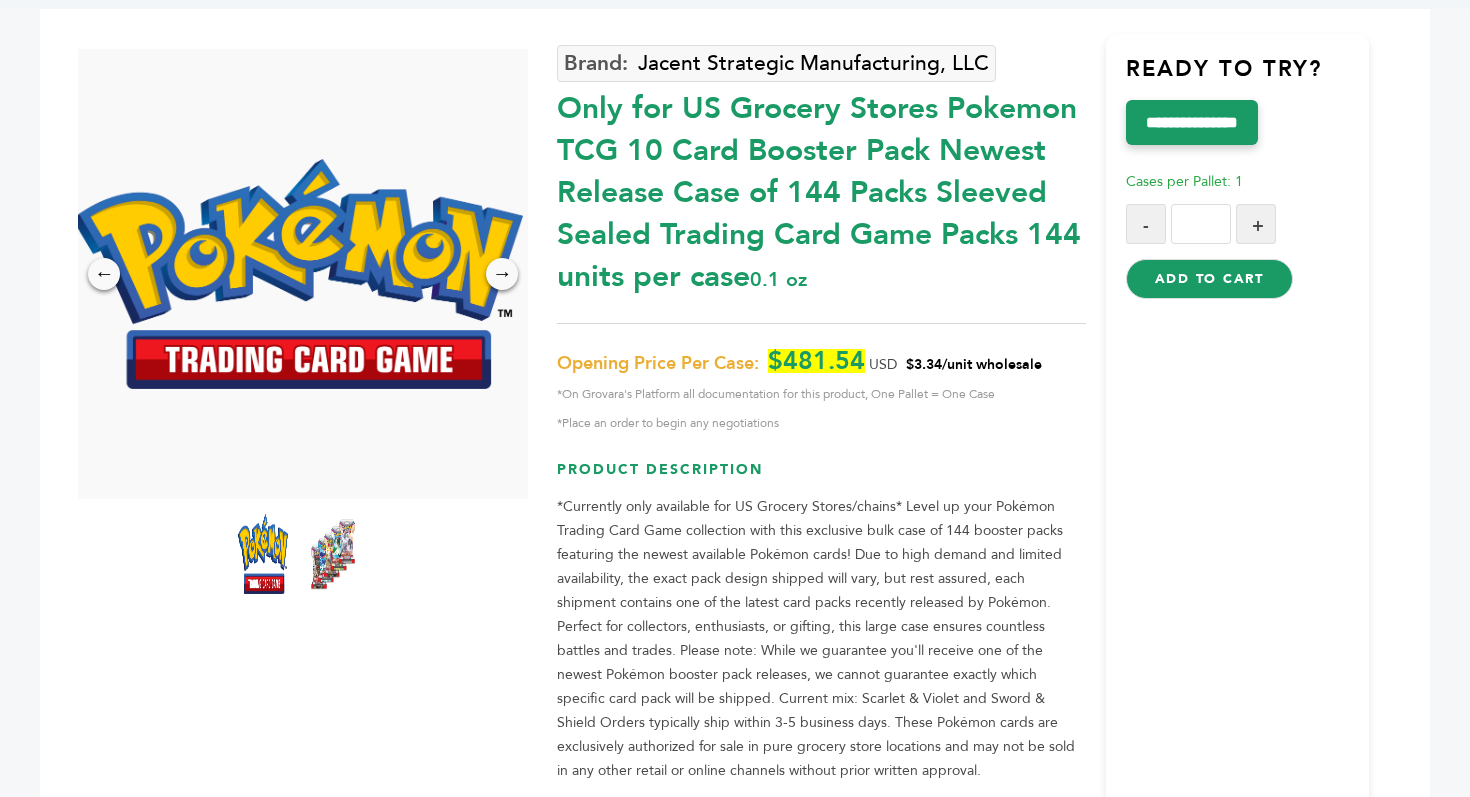 scroll, scrollTop: 160, scrollLeft: 0, axis: vertical 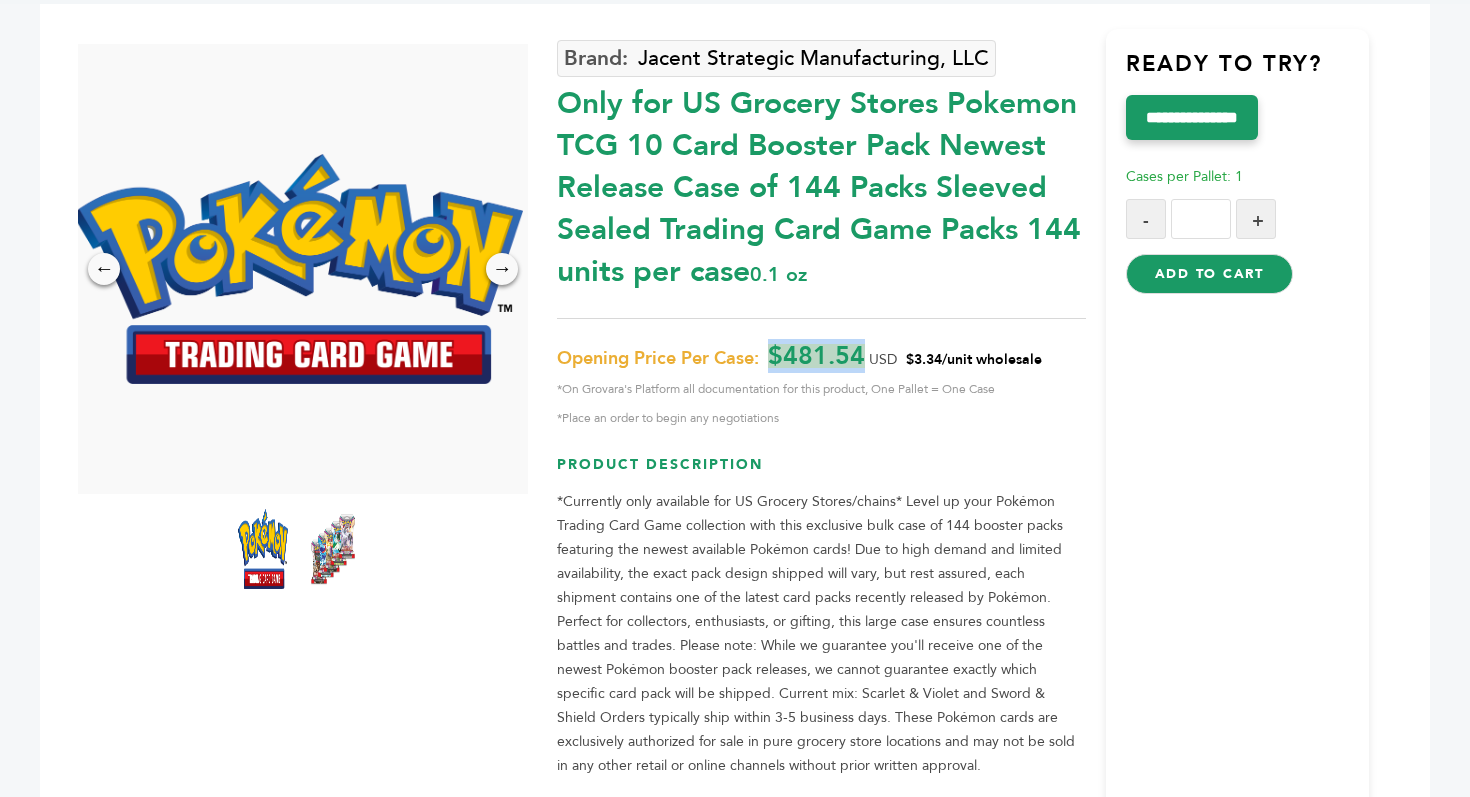 drag, startPoint x: 773, startPoint y: 355, endPoint x: 865, endPoint y: 359, distance: 92.086914 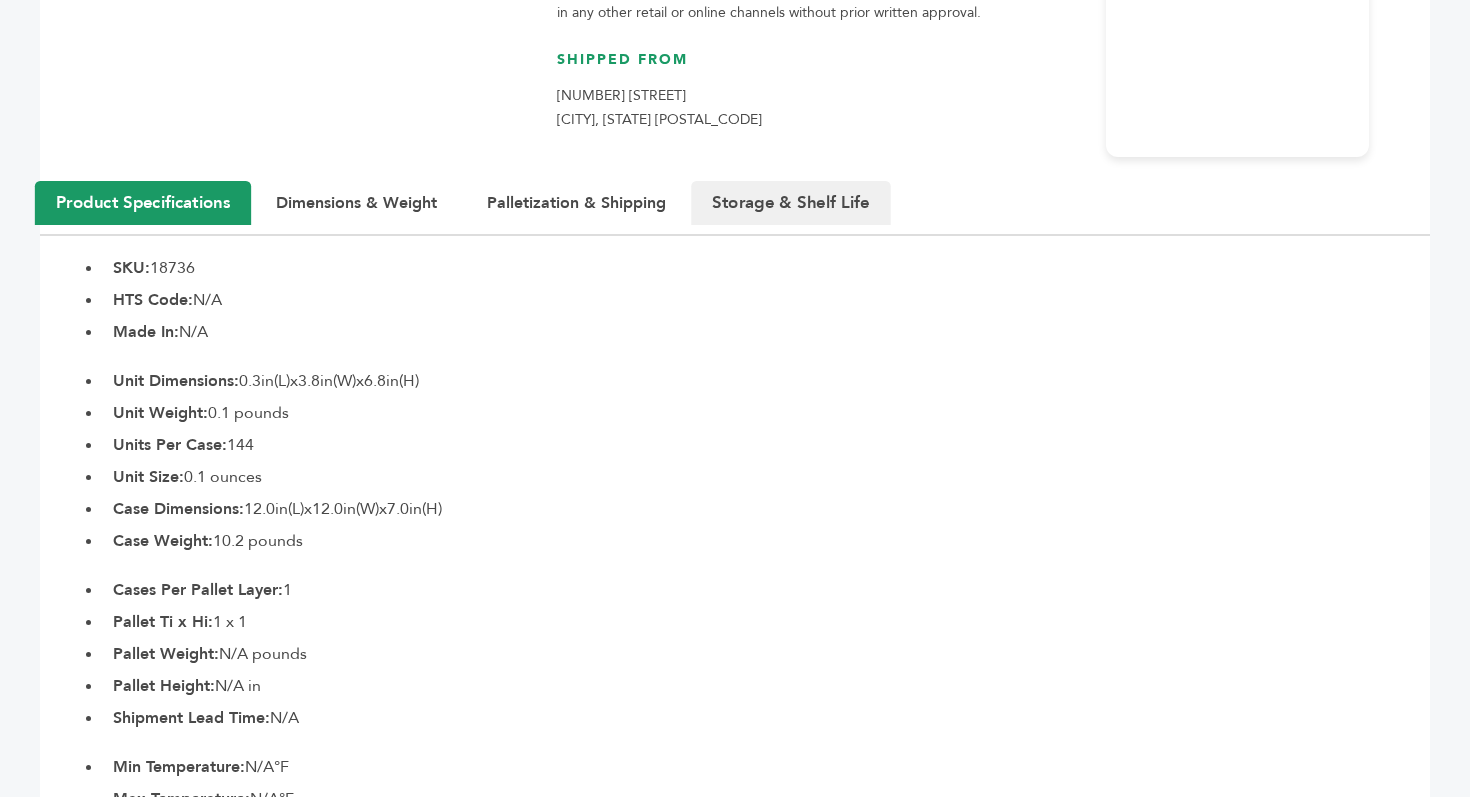 scroll, scrollTop: 0, scrollLeft: 0, axis: both 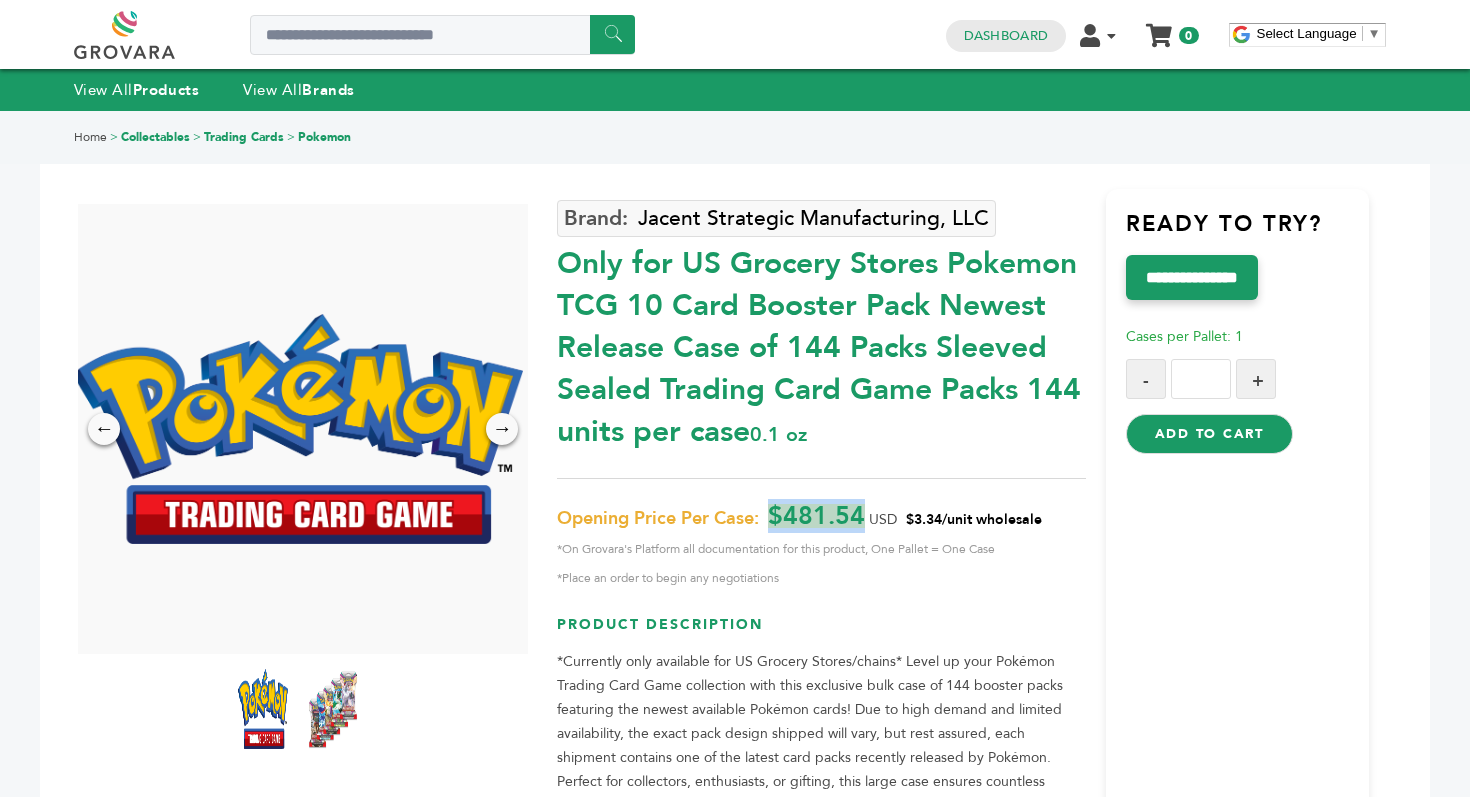 click at bounding box center [333, 709] 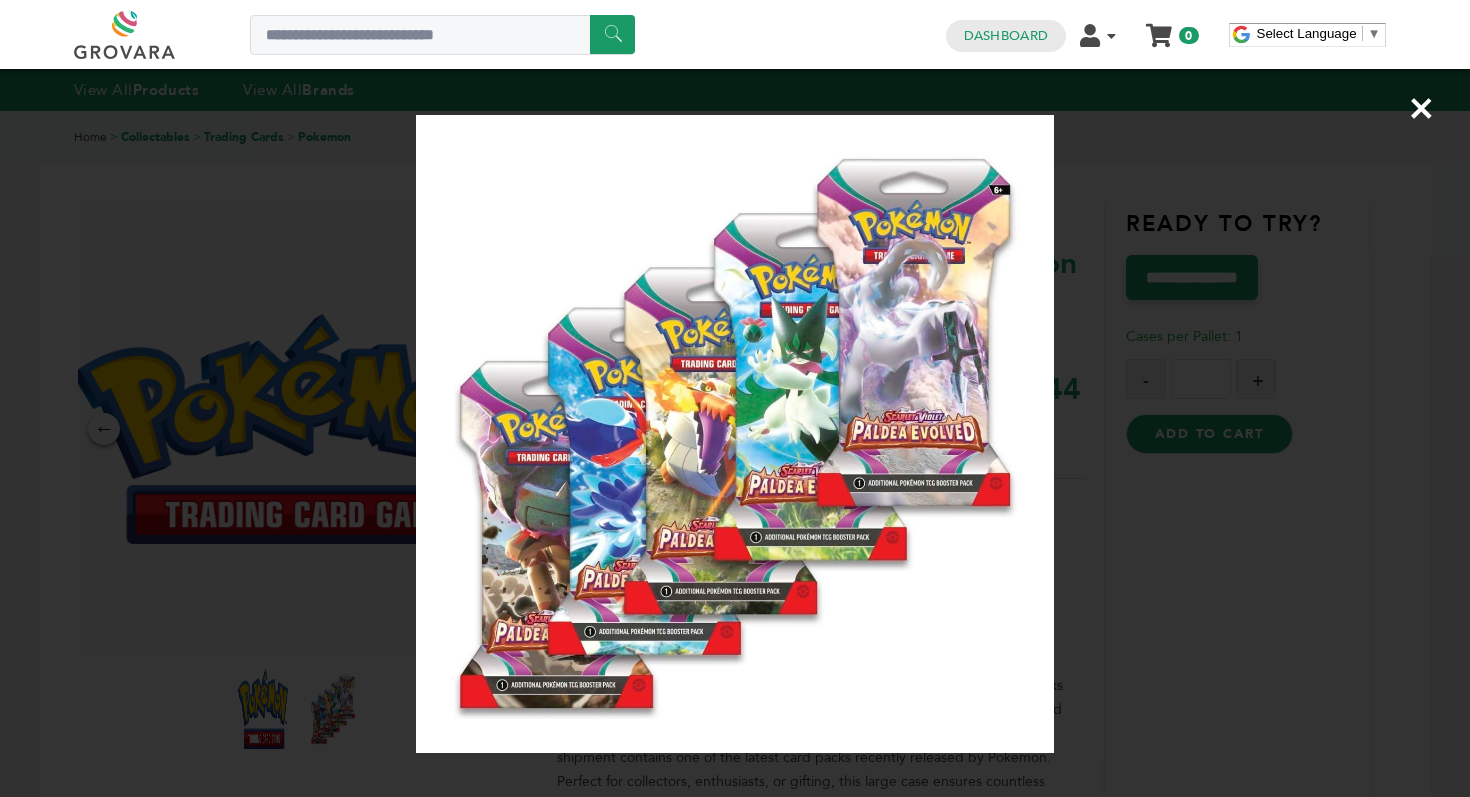 click on "×" at bounding box center (1421, 108) 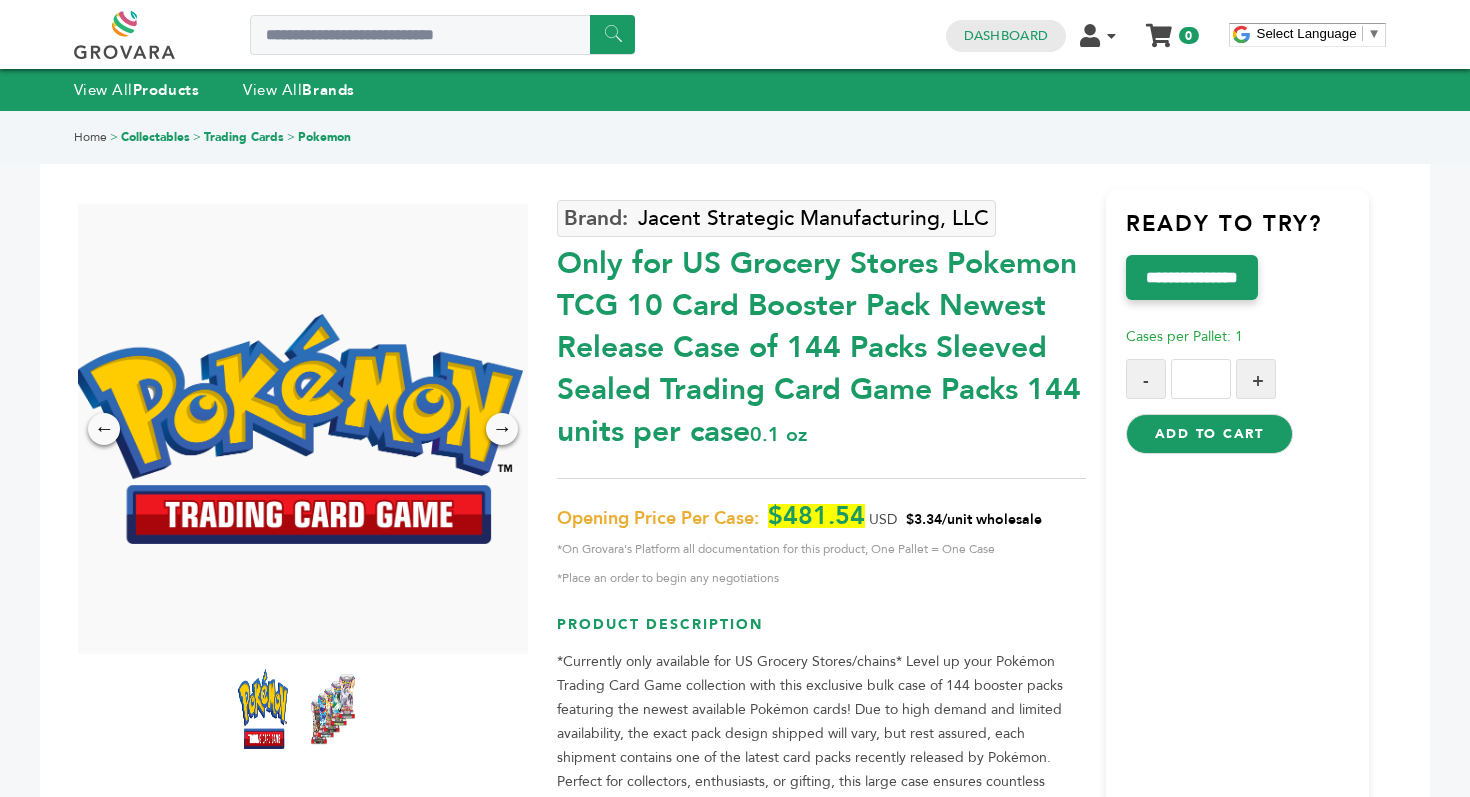 click at bounding box center [333, 709] 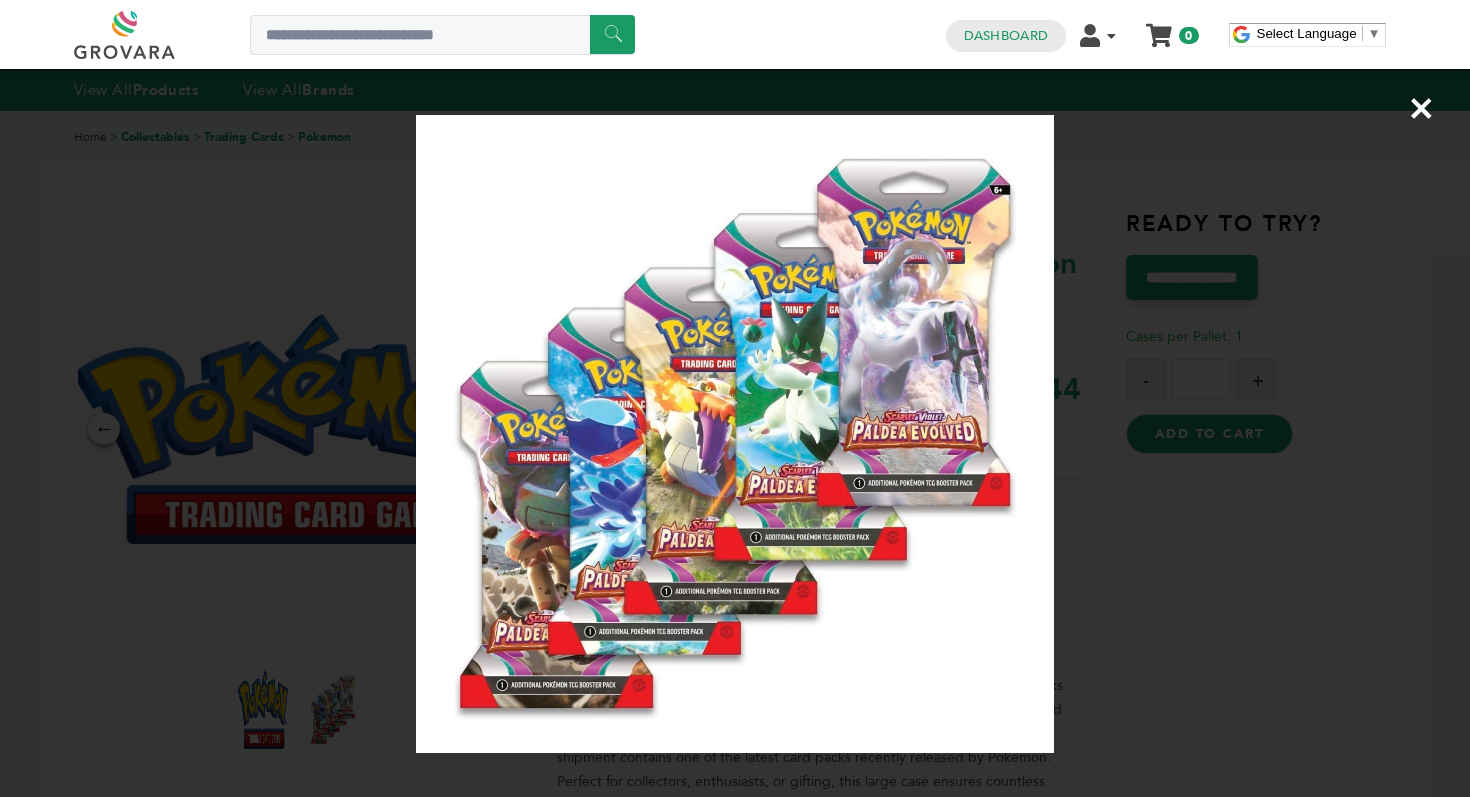 click on "×" at bounding box center (735, 398) 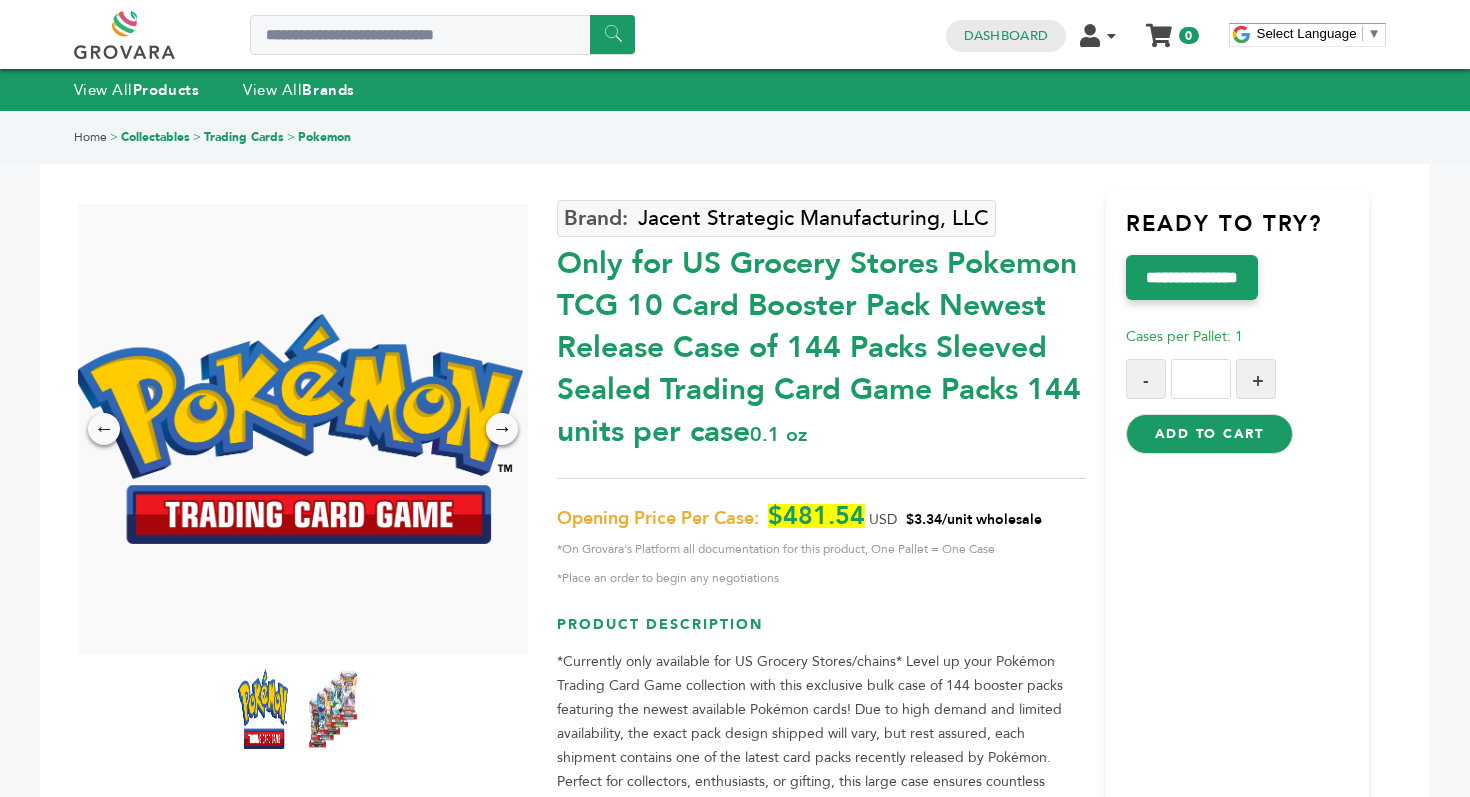 click at bounding box center (333, 709) 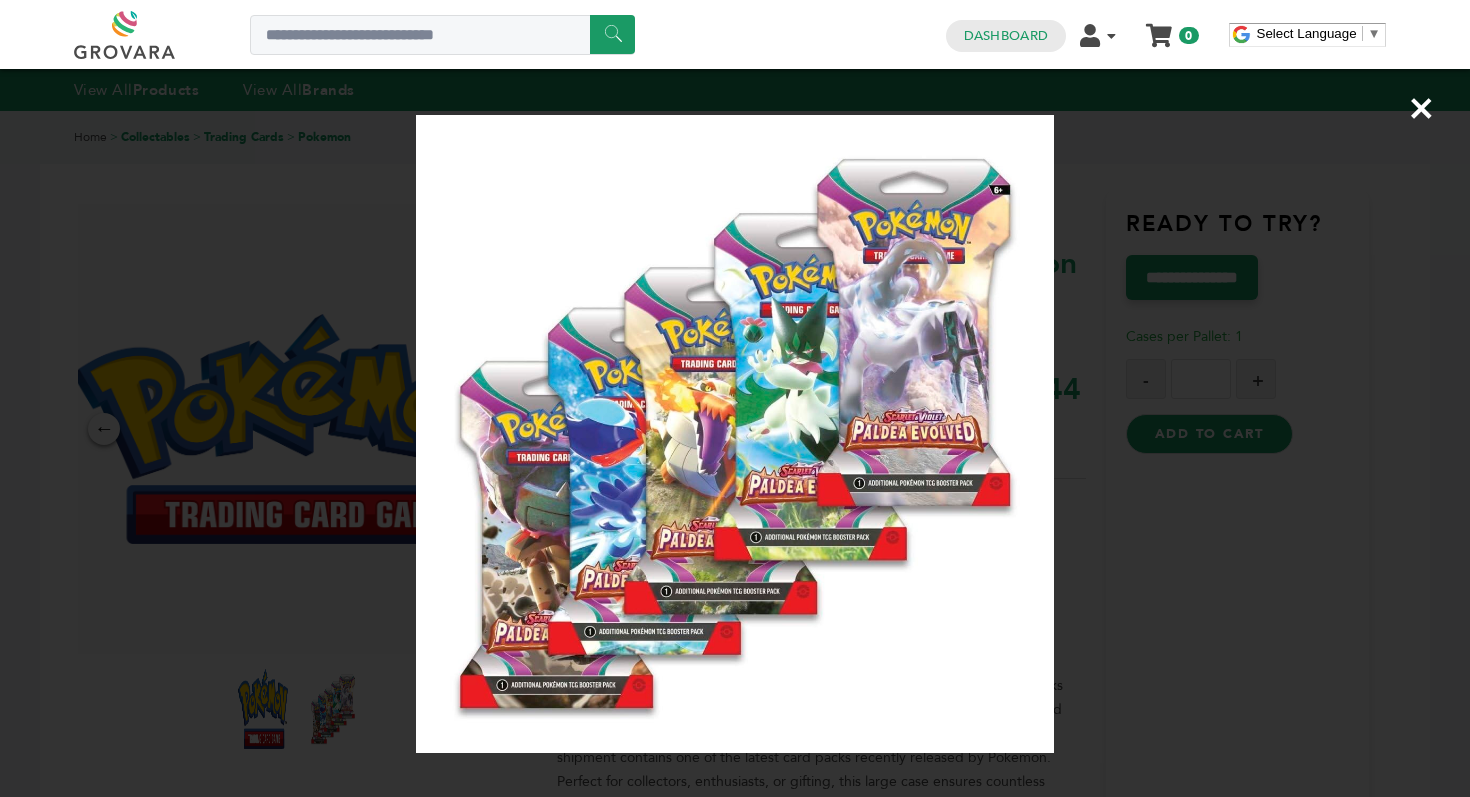 click on "×" at bounding box center [735, 398] 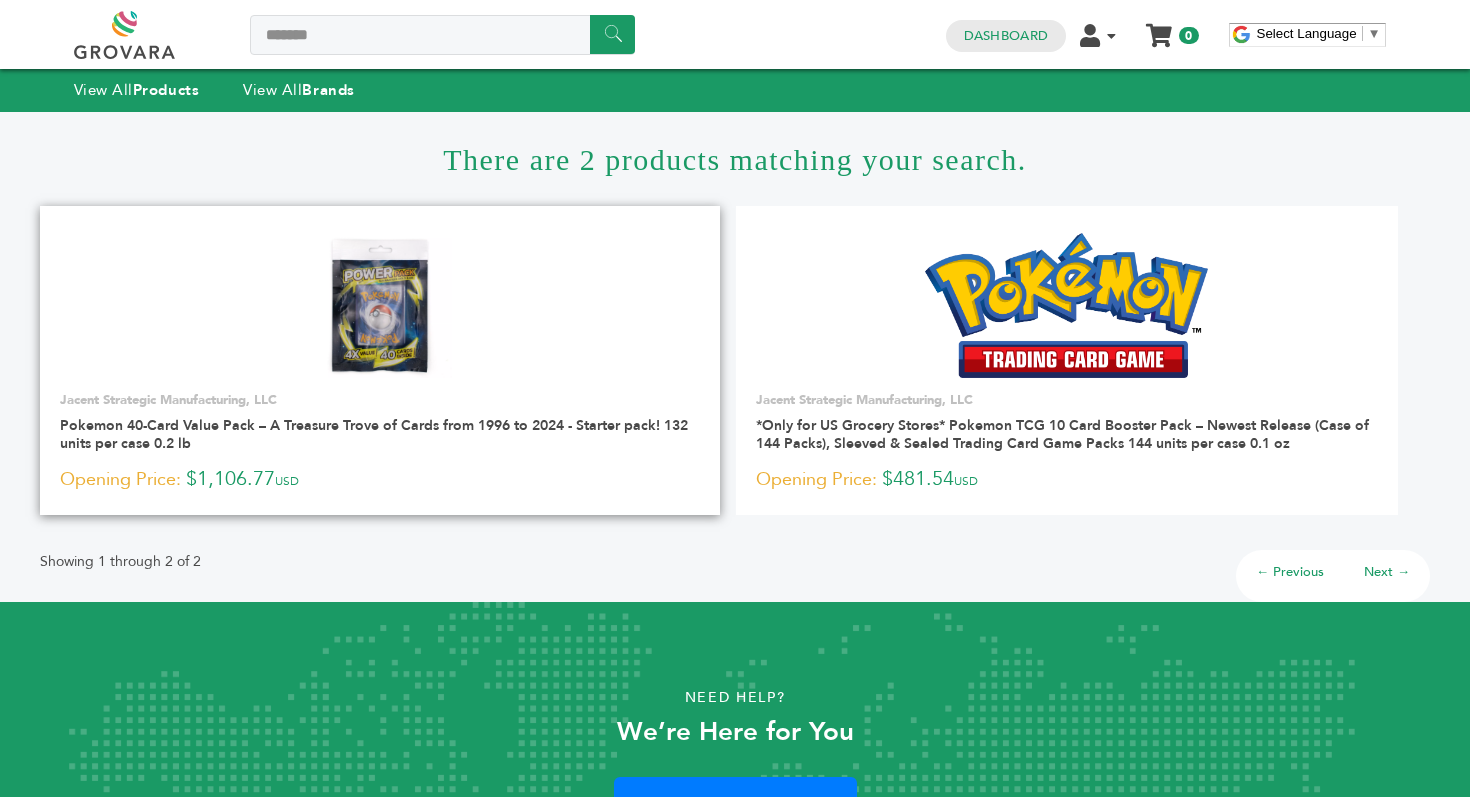 scroll, scrollTop: 0, scrollLeft: 0, axis: both 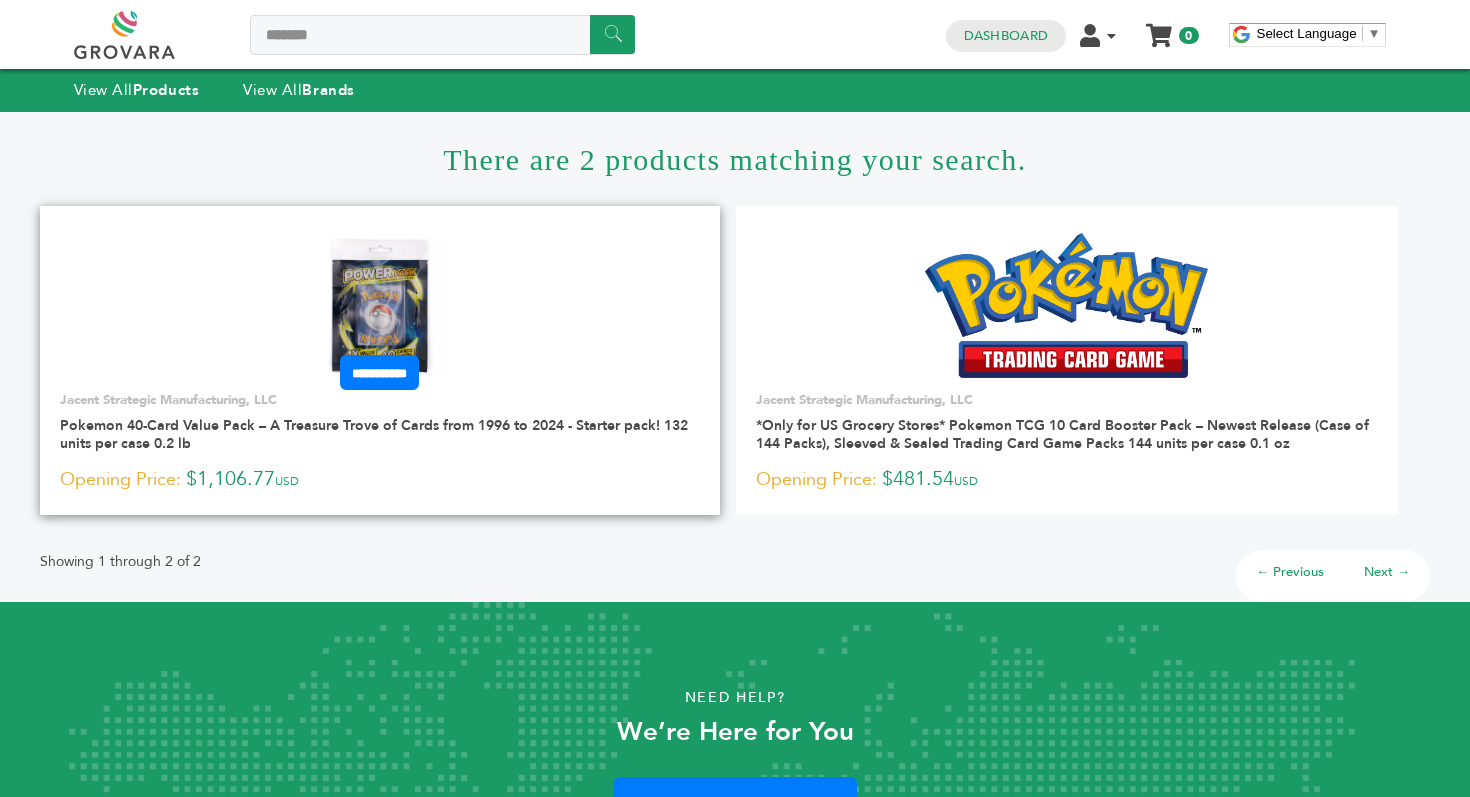 click at bounding box center [380, 305] 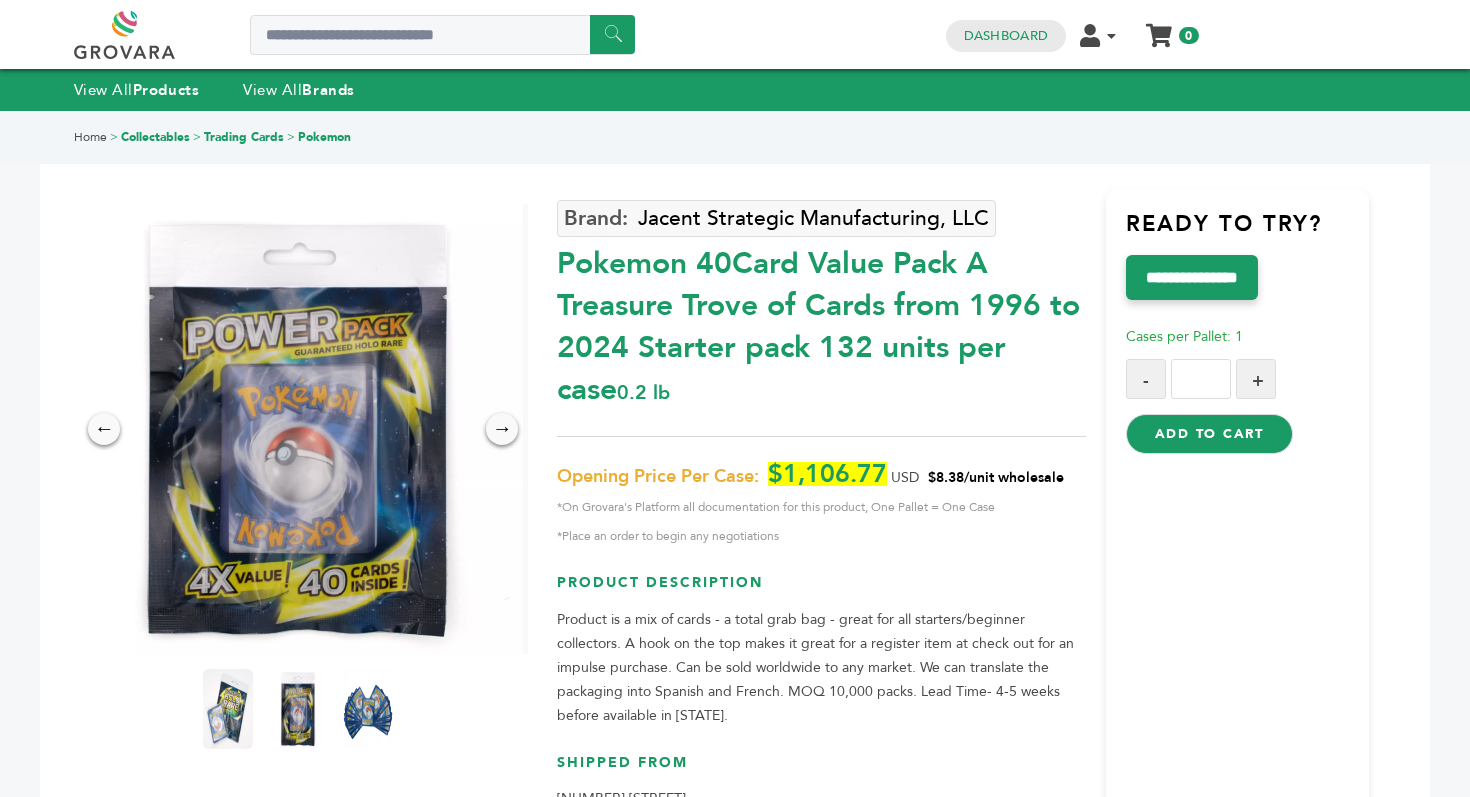 scroll, scrollTop: 0, scrollLeft: 0, axis: both 